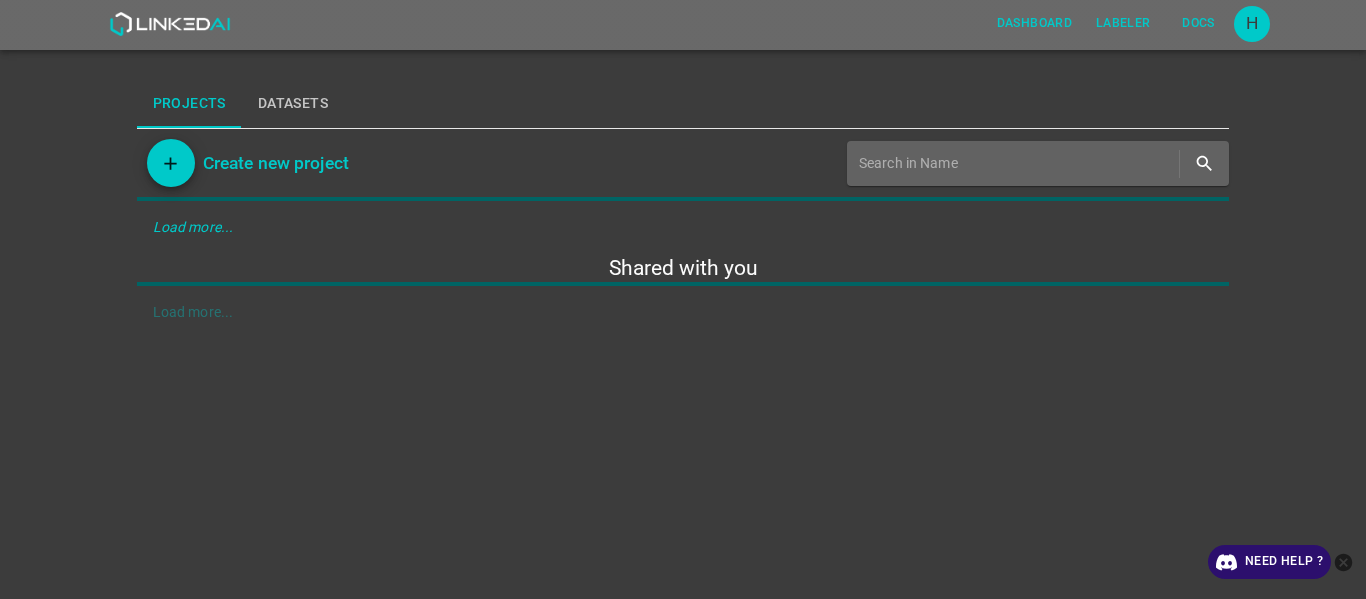 scroll, scrollTop: 0, scrollLeft: 0, axis: both 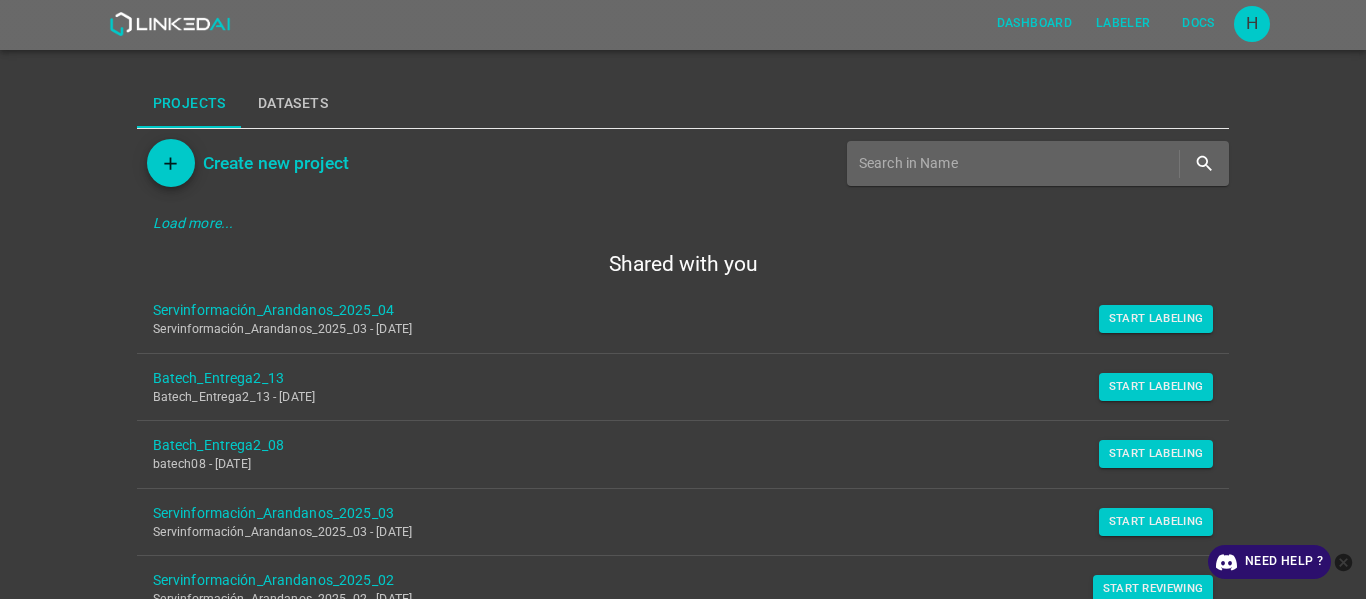 drag, startPoint x: 1140, startPoint y: 325, endPoint x: 1020, endPoint y: 335, distance: 120.41595 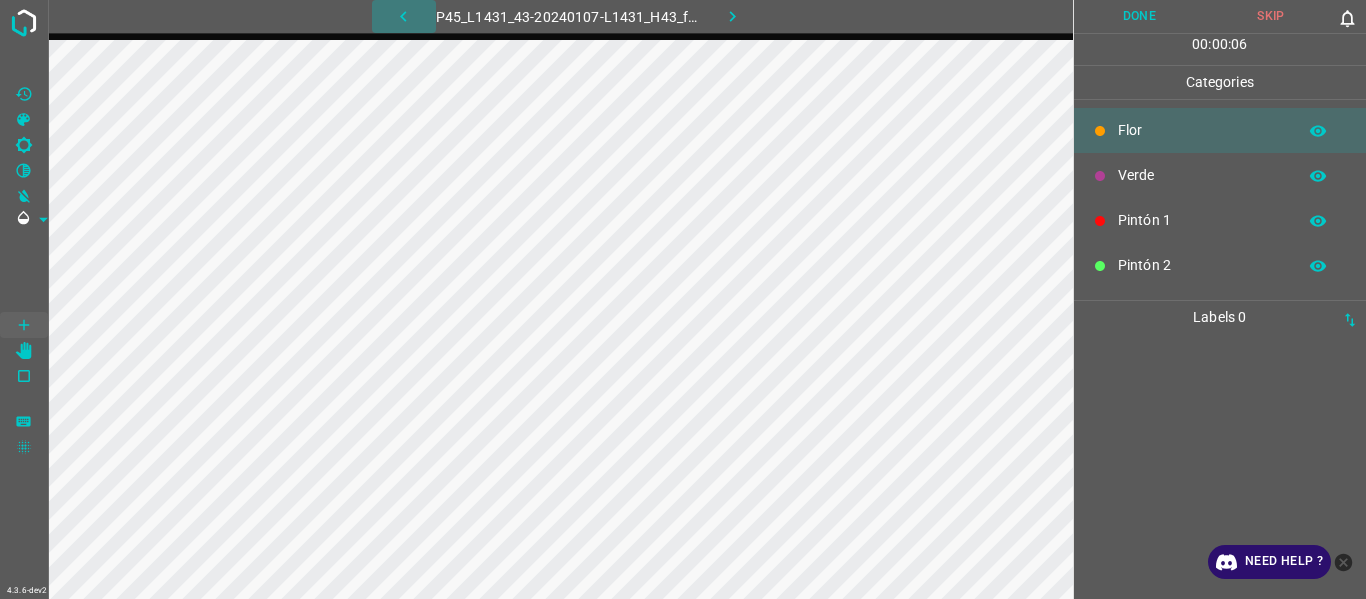 click 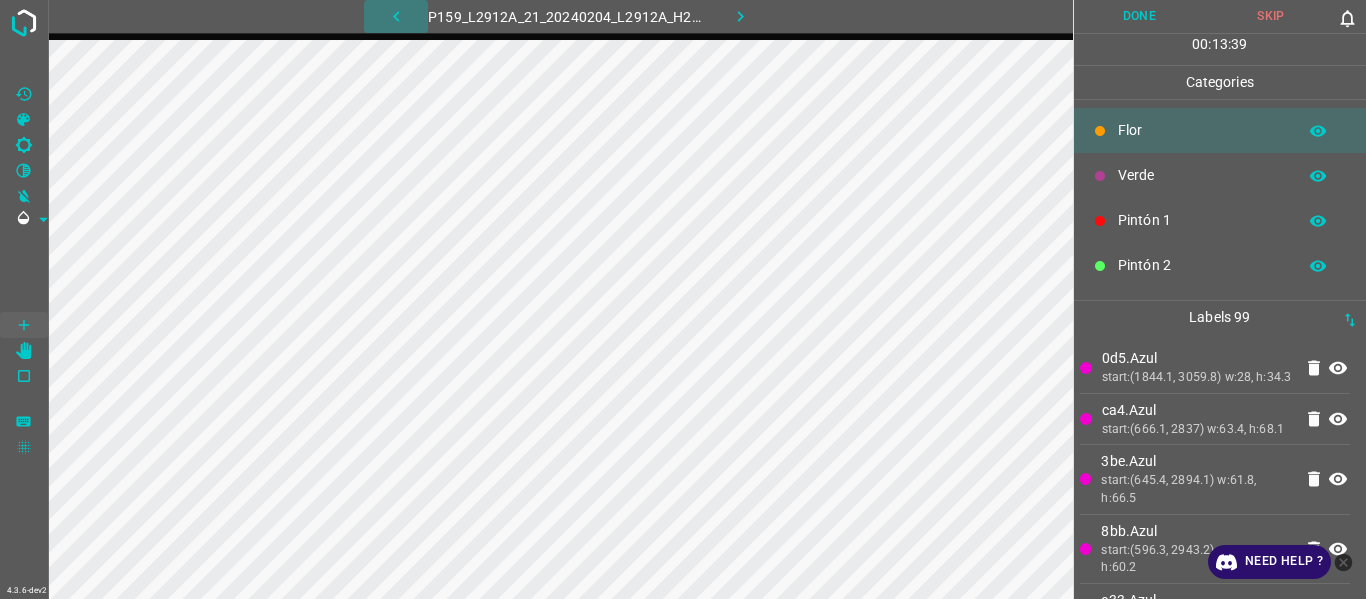click 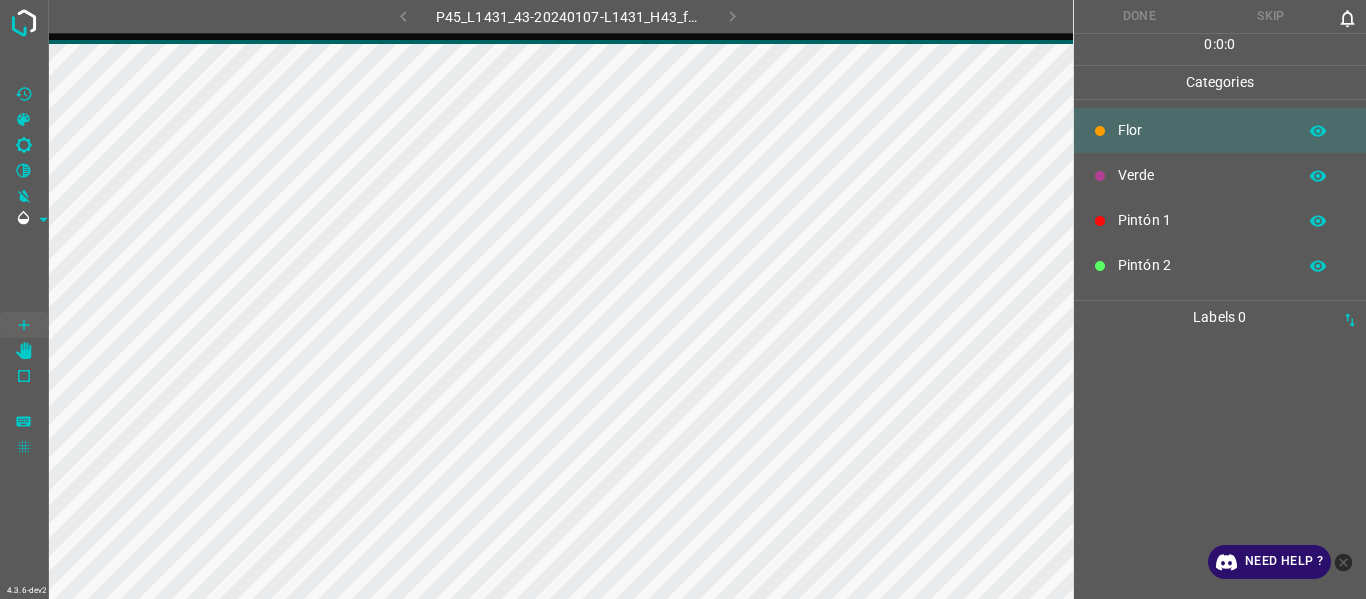 scroll, scrollTop: 0, scrollLeft: 0, axis: both 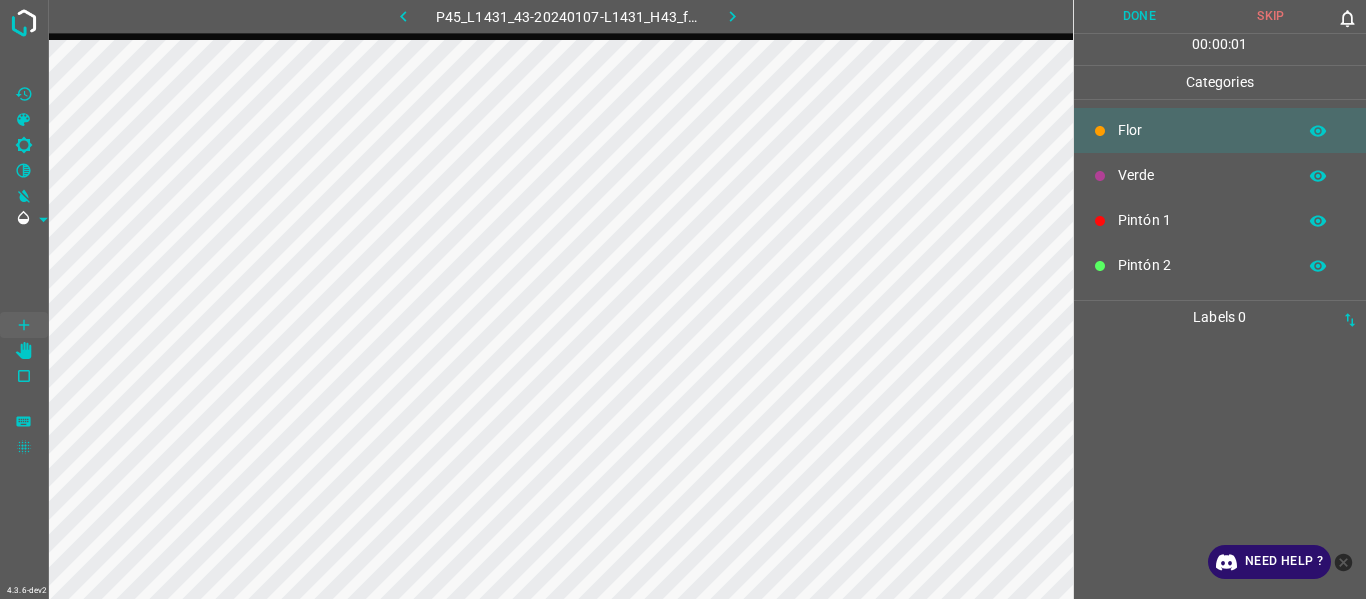 click at bounding box center (404, 16) 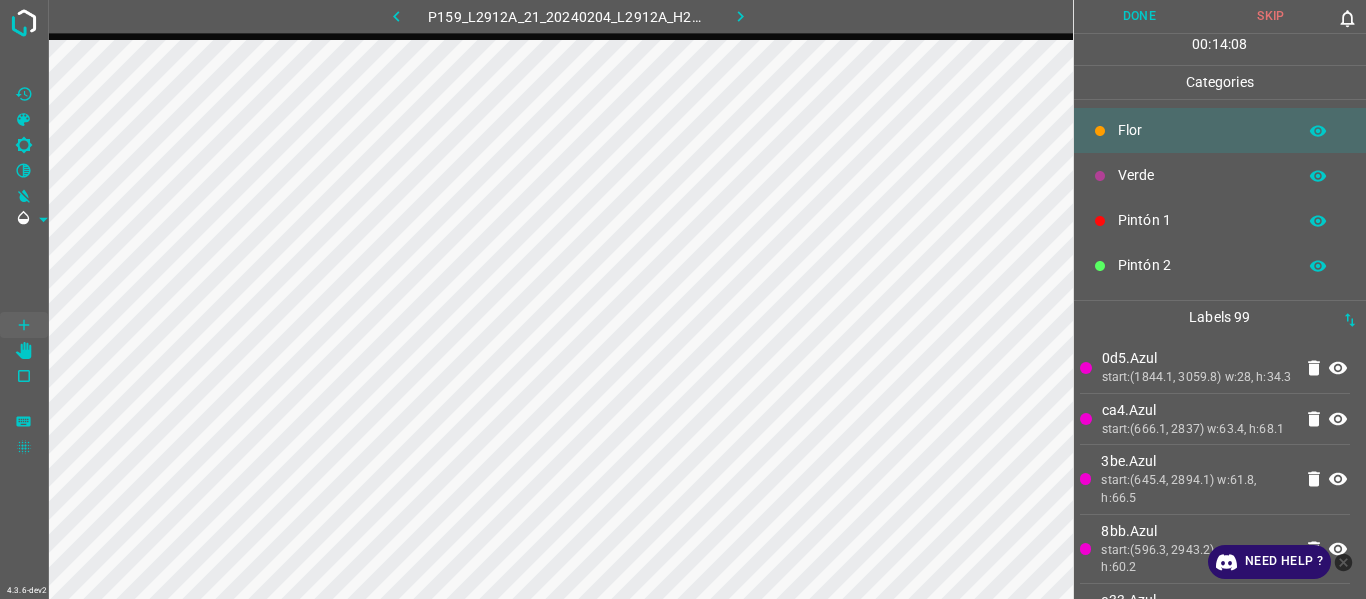 scroll, scrollTop: 176, scrollLeft: 0, axis: vertical 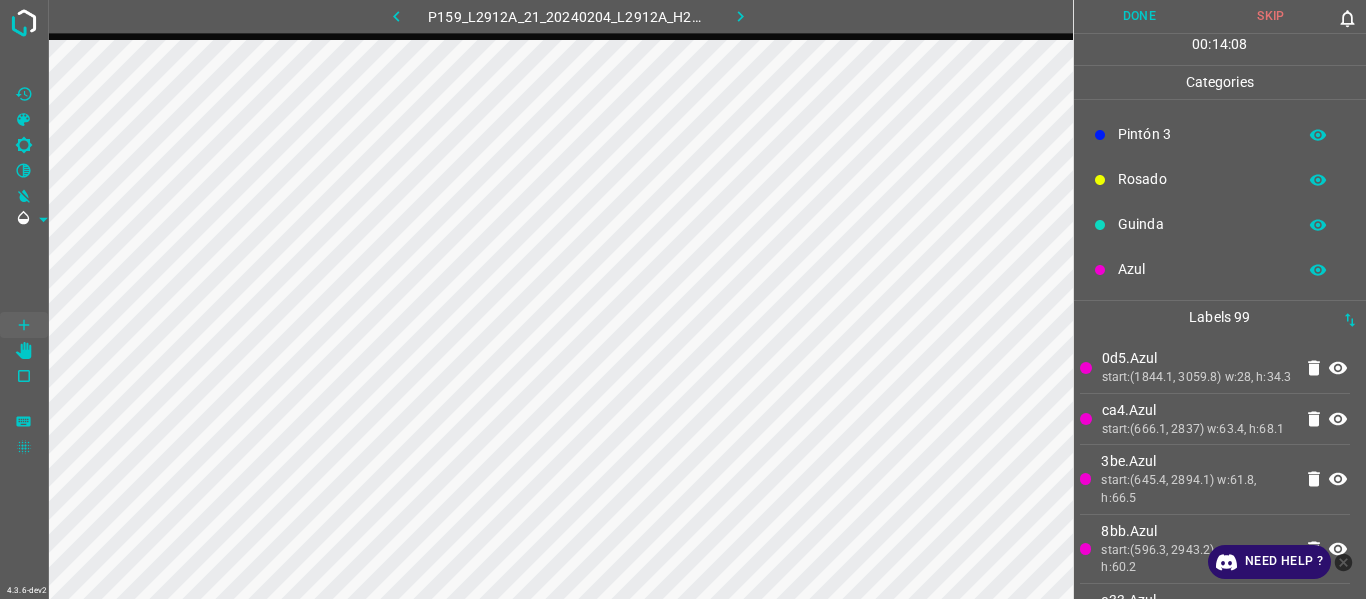 drag, startPoint x: 1161, startPoint y: 272, endPoint x: 1145, endPoint y: 282, distance: 18.867962 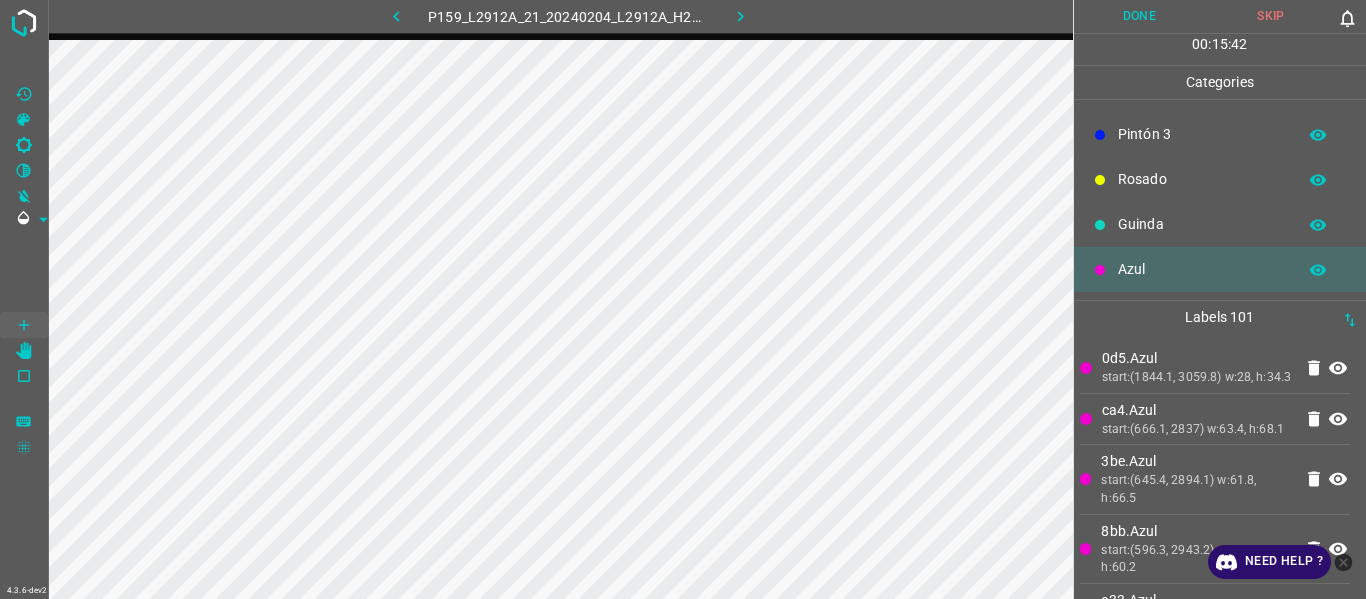 click on "Azul" at bounding box center [1220, 269] 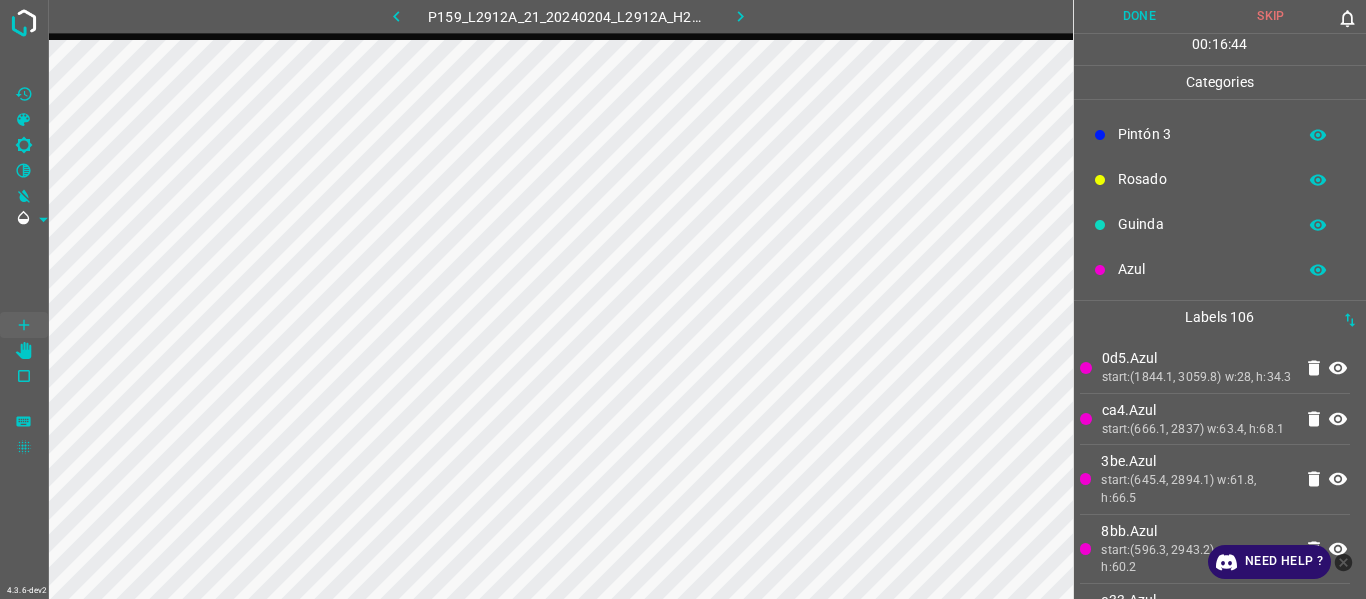 click on "Azul" at bounding box center (1202, 269) 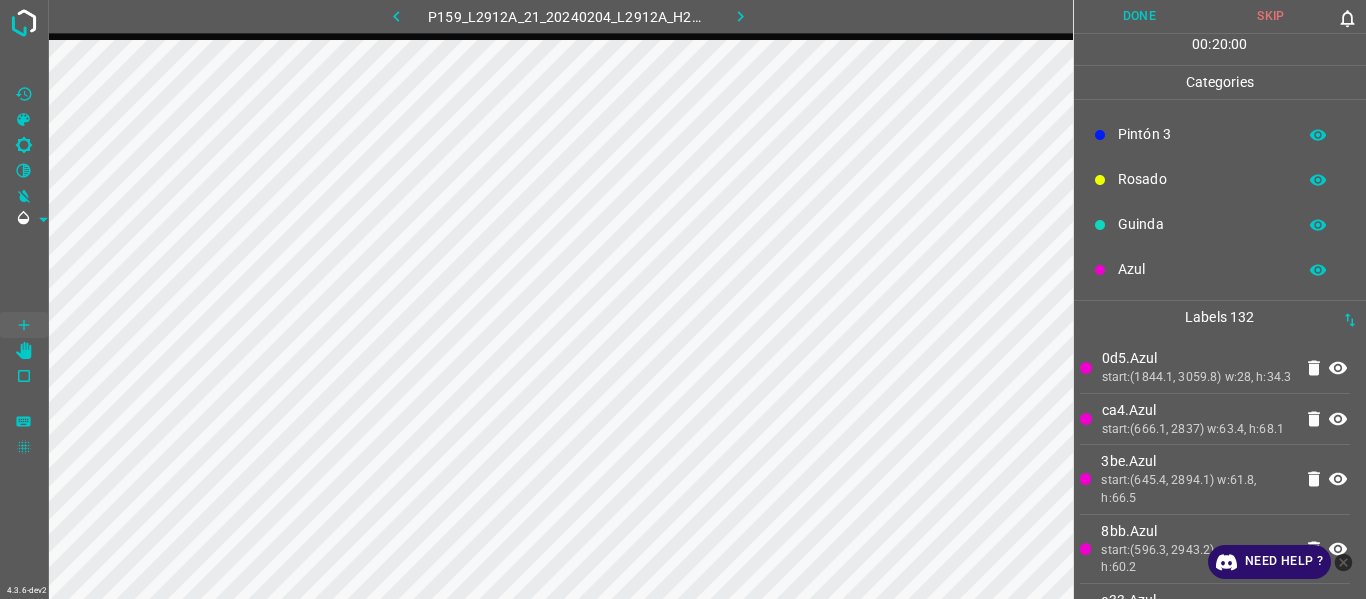 drag, startPoint x: 1183, startPoint y: 283, endPoint x: 1153, endPoint y: 281, distance: 30.066593 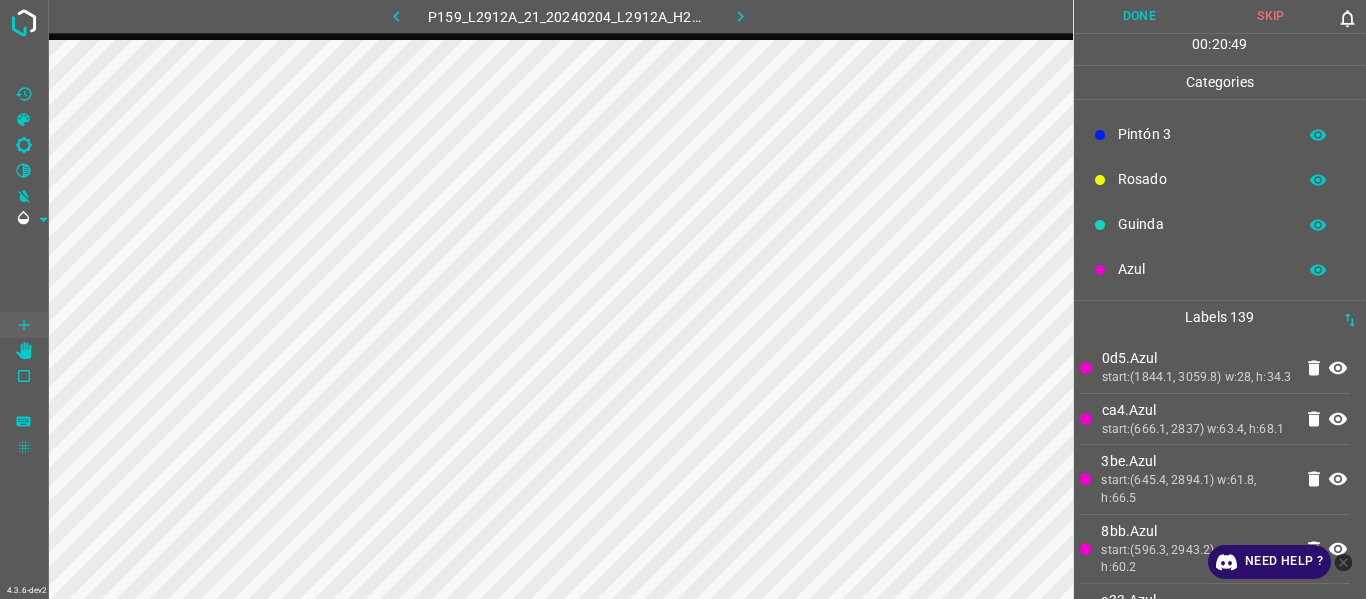drag, startPoint x: 1135, startPoint y: 209, endPoint x: 1077, endPoint y: 237, distance: 64.40497 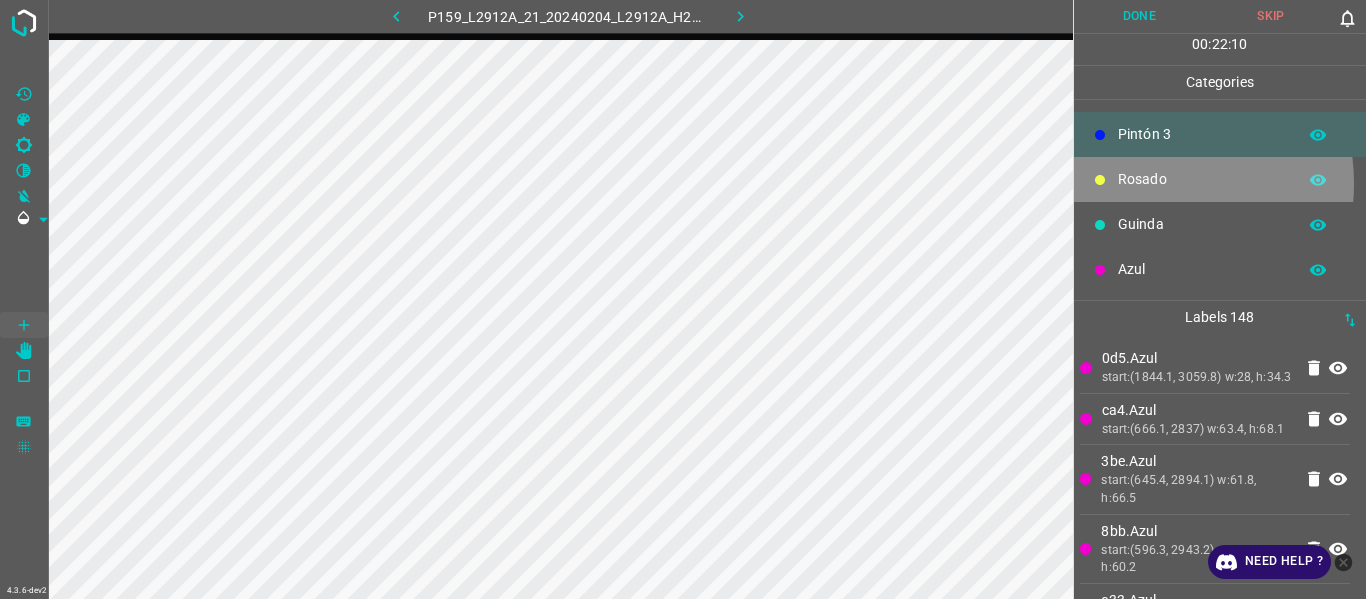 click on "Rosado" at bounding box center [1202, 179] 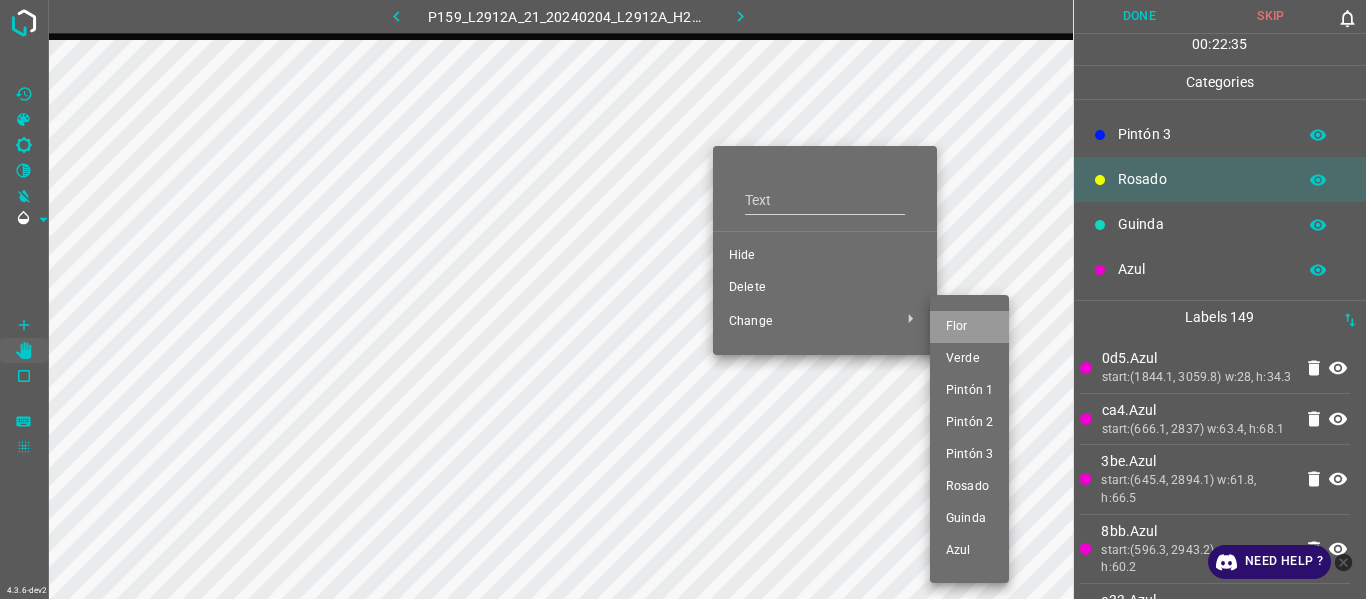 click on "Flor" at bounding box center (969, 327) 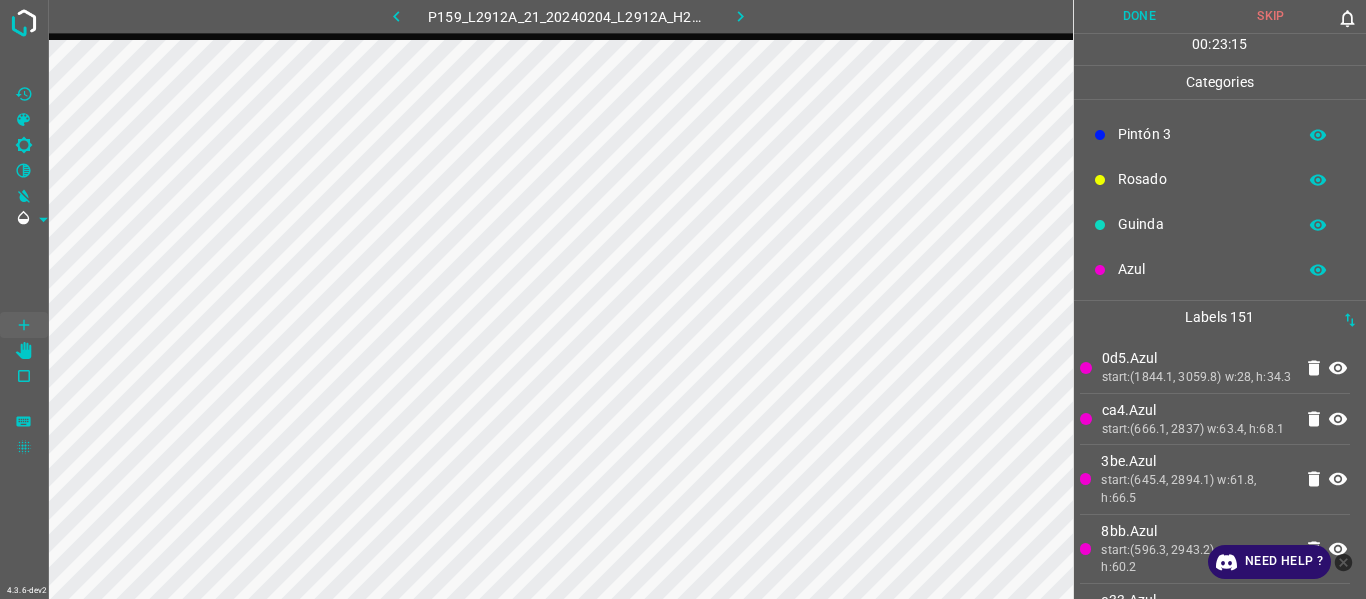 click on "3be.Azul" at bounding box center [1196, 461] 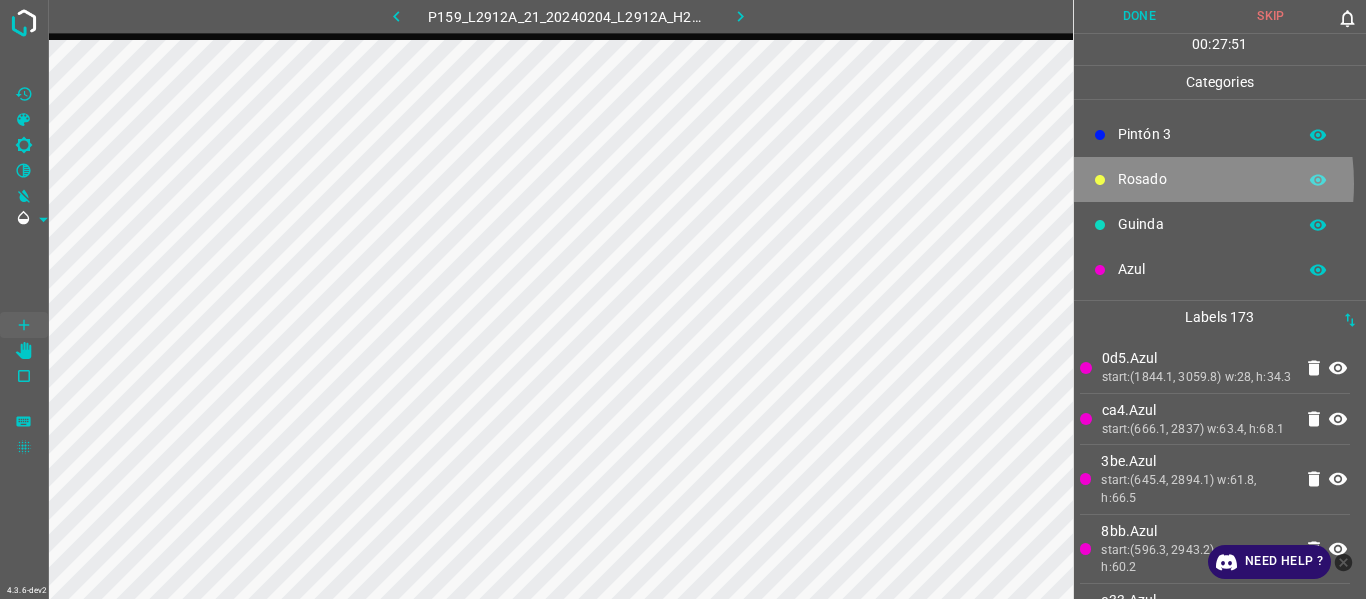 click on "Rosado" at bounding box center (1202, 179) 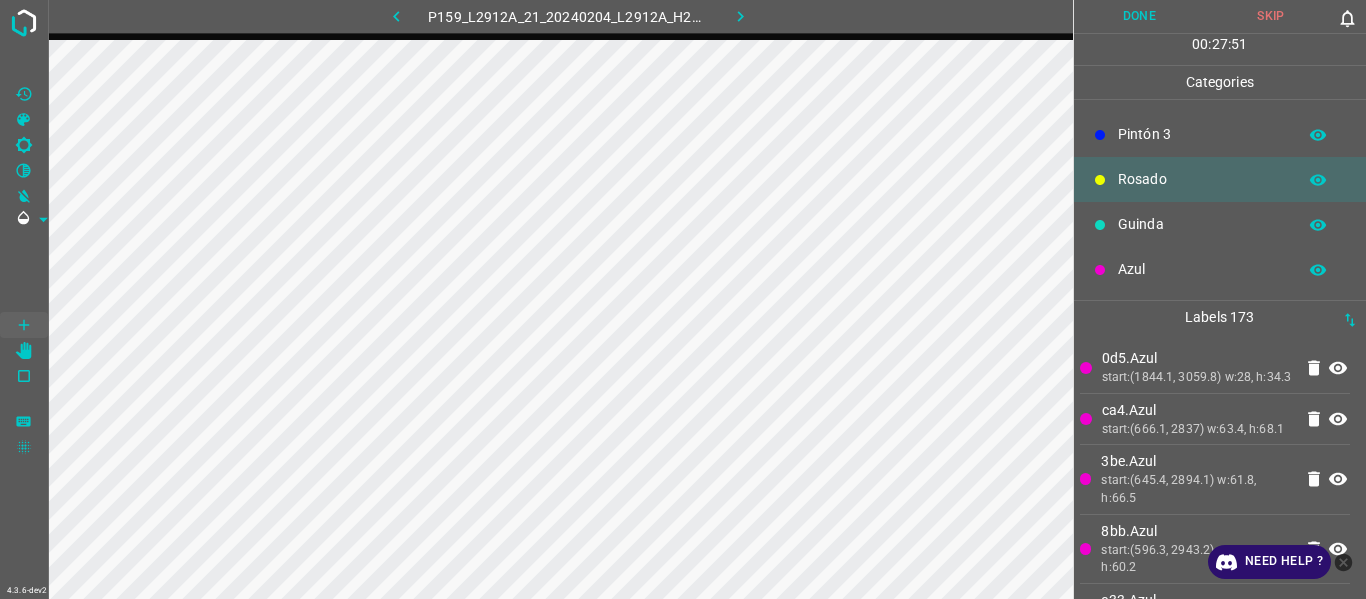click on "Guinda" at bounding box center (1220, 224) 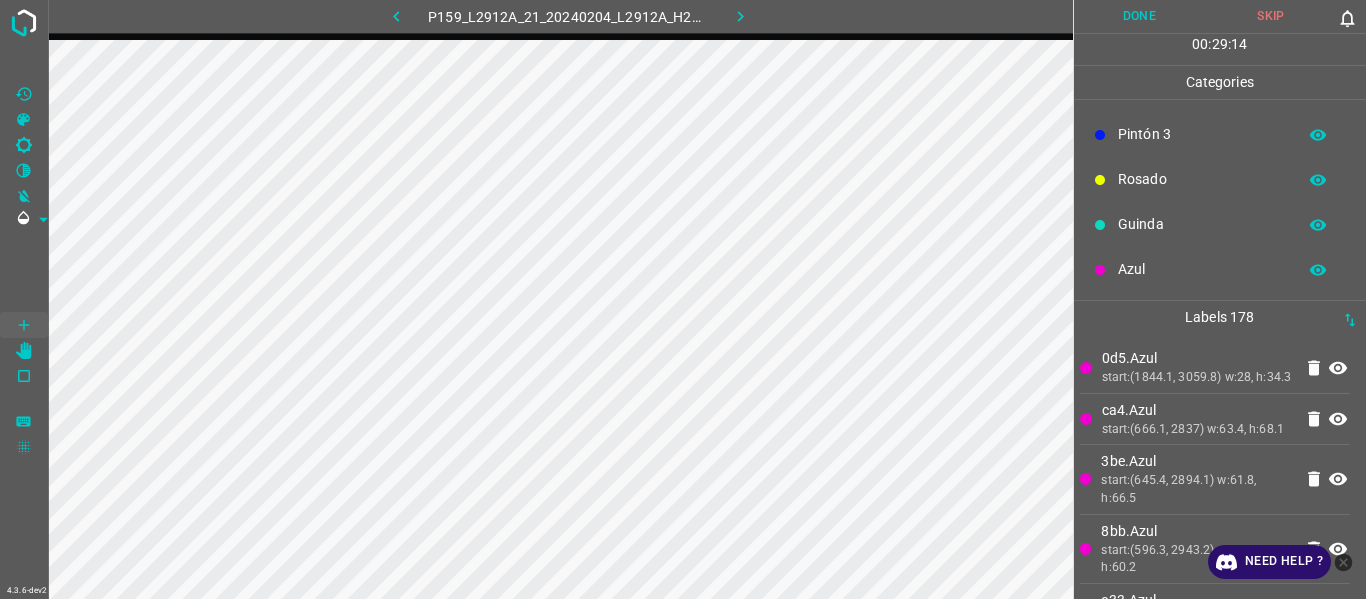 click on "Azul" at bounding box center (1202, 269) 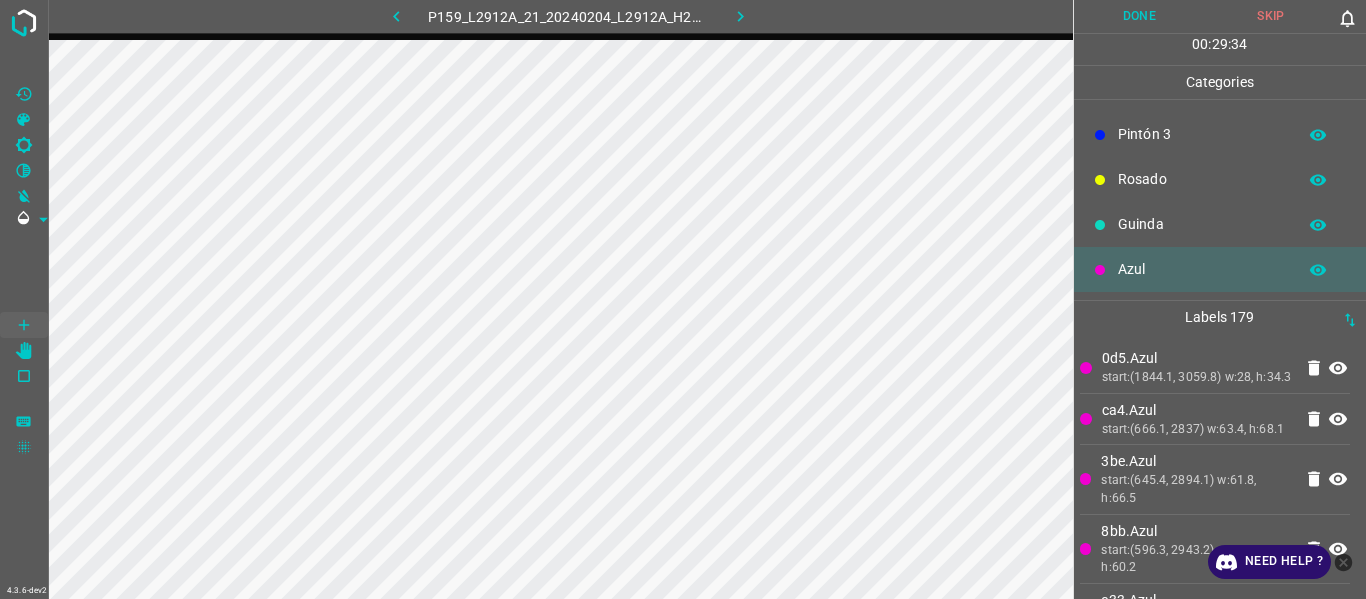 drag, startPoint x: 1157, startPoint y: 133, endPoint x: 1141, endPoint y: 135, distance: 16.124516 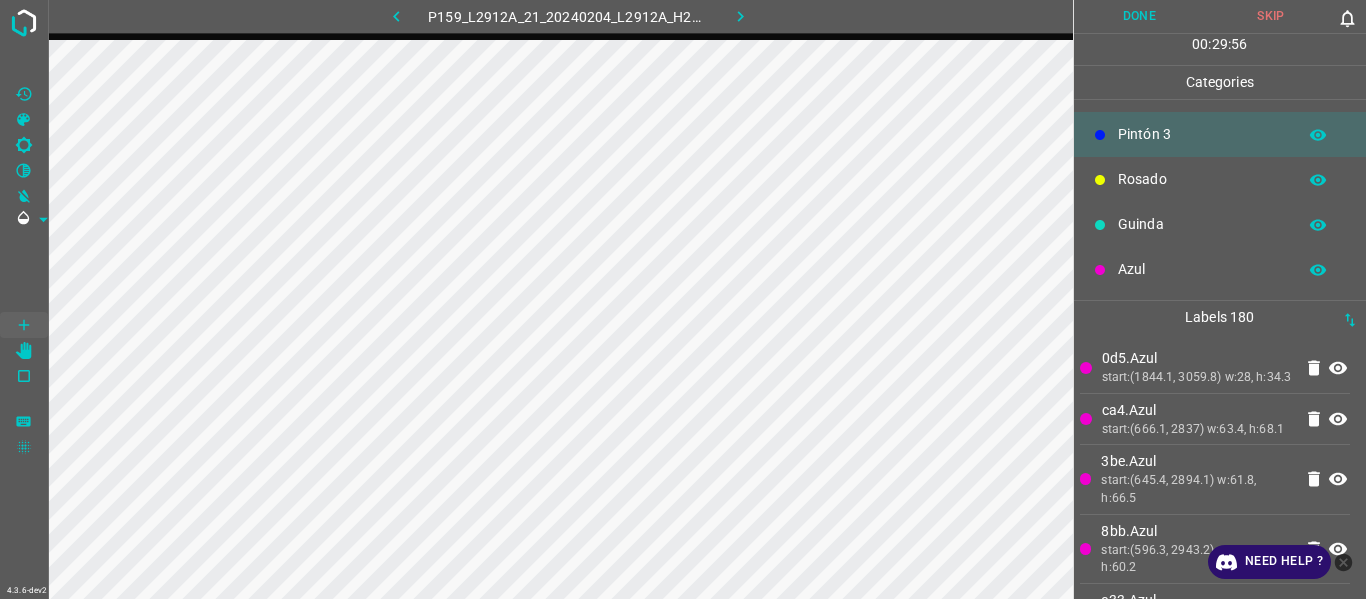 click on "Done" at bounding box center (1140, 16) 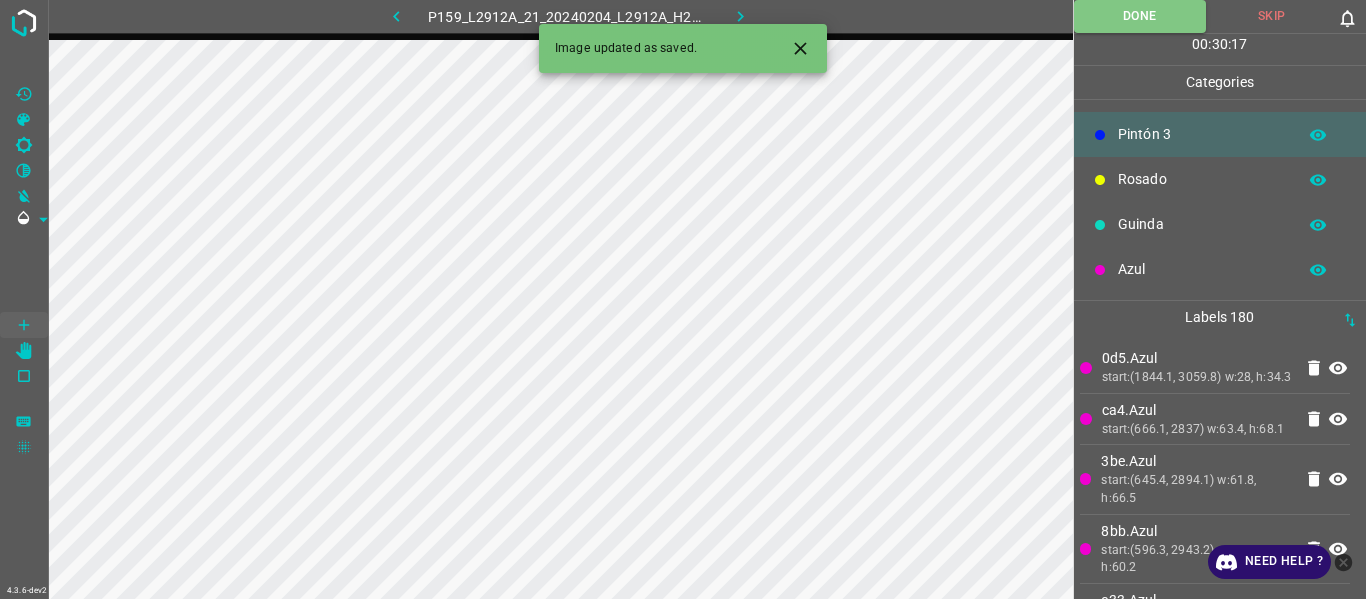 click at bounding box center [740, 16] 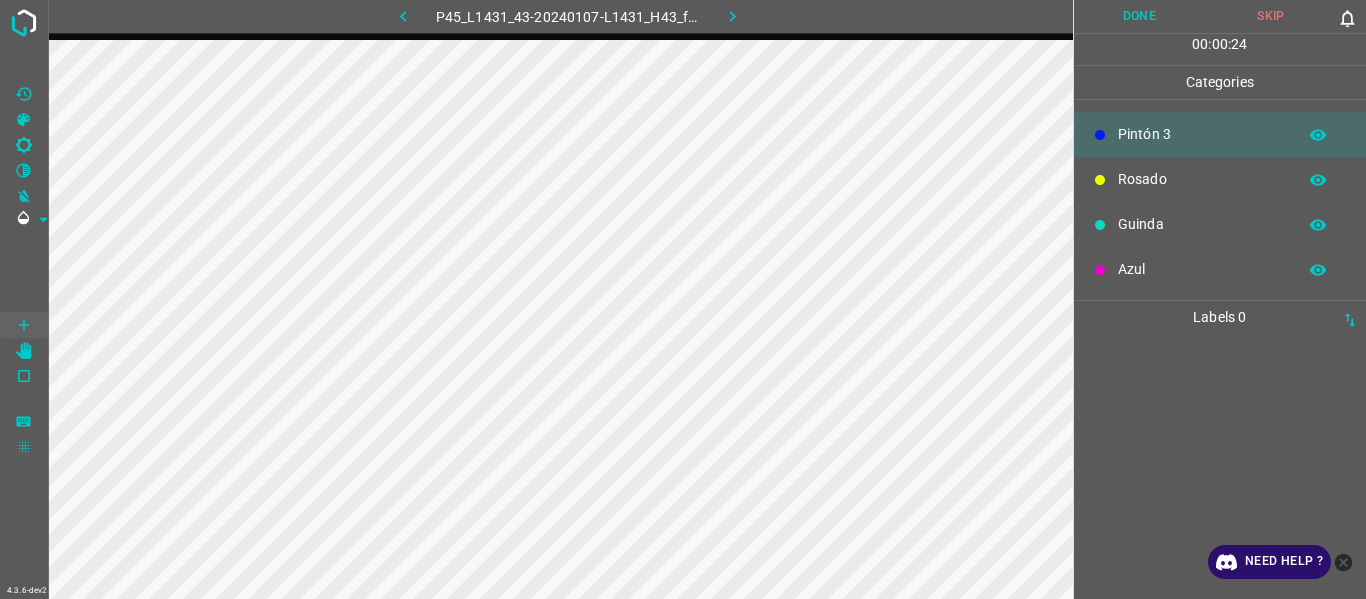 click on "Azul" at bounding box center (1202, 269) 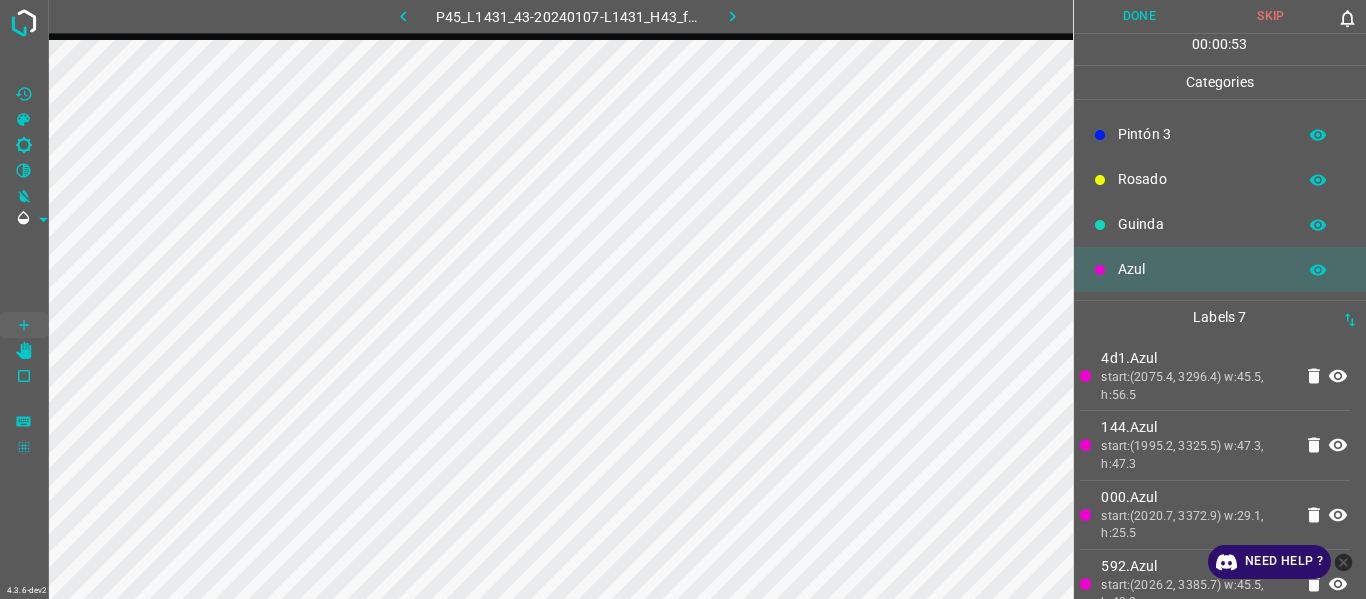 click on "144.Azul" at bounding box center (1196, 427) 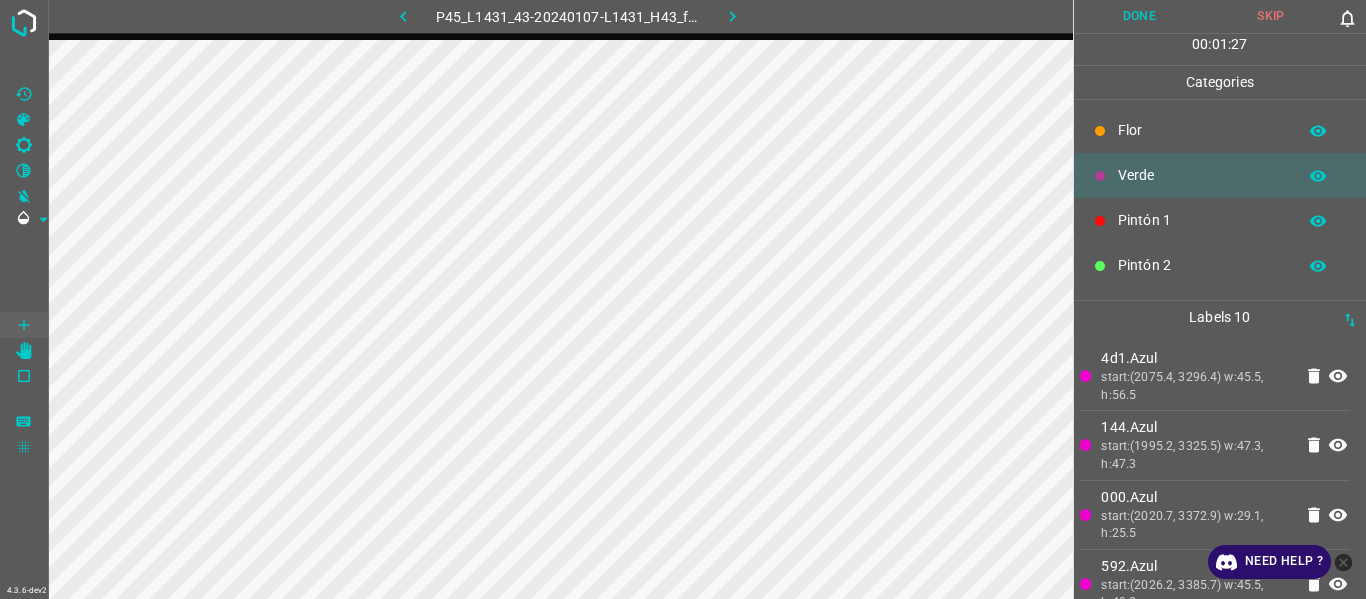 scroll, scrollTop: 100, scrollLeft: 0, axis: vertical 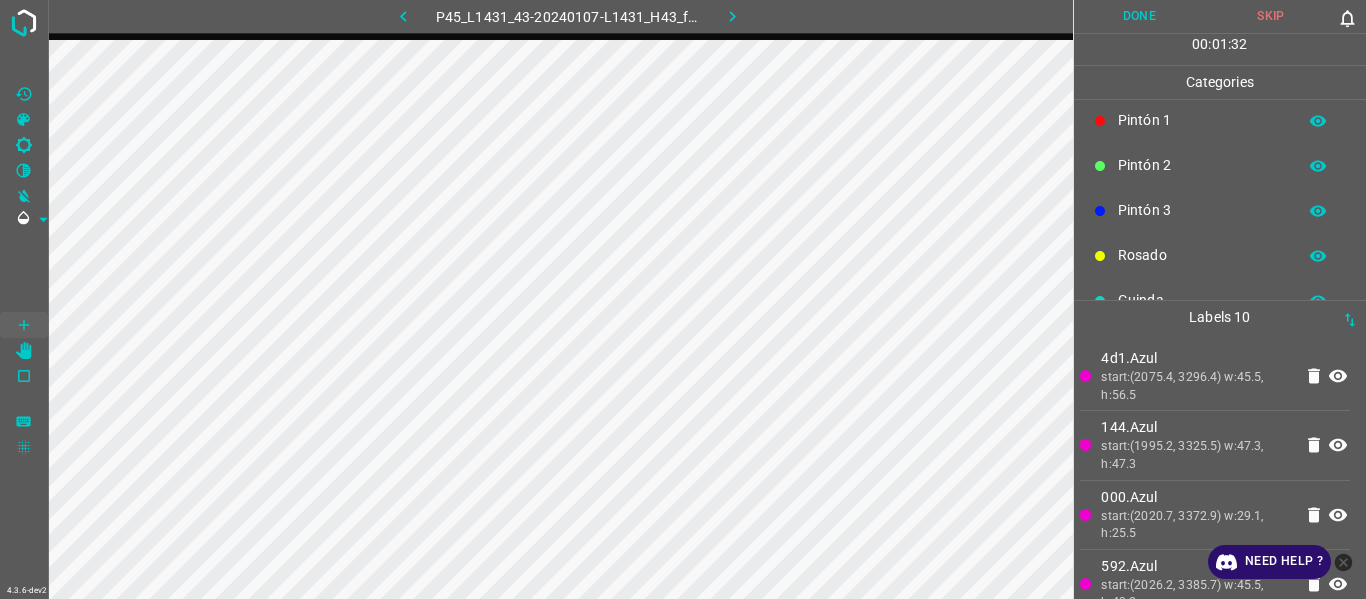 click on "Rosado" at bounding box center (1220, 255) 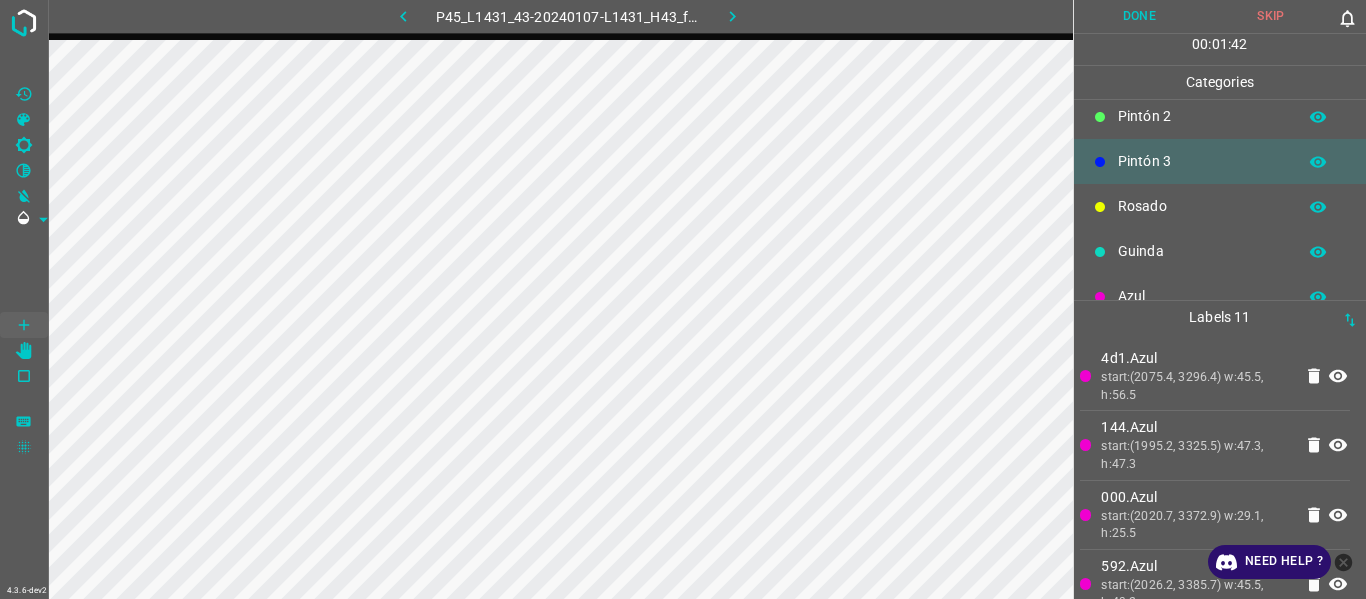 scroll, scrollTop: 176, scrollLeft: 0, axis: vertical 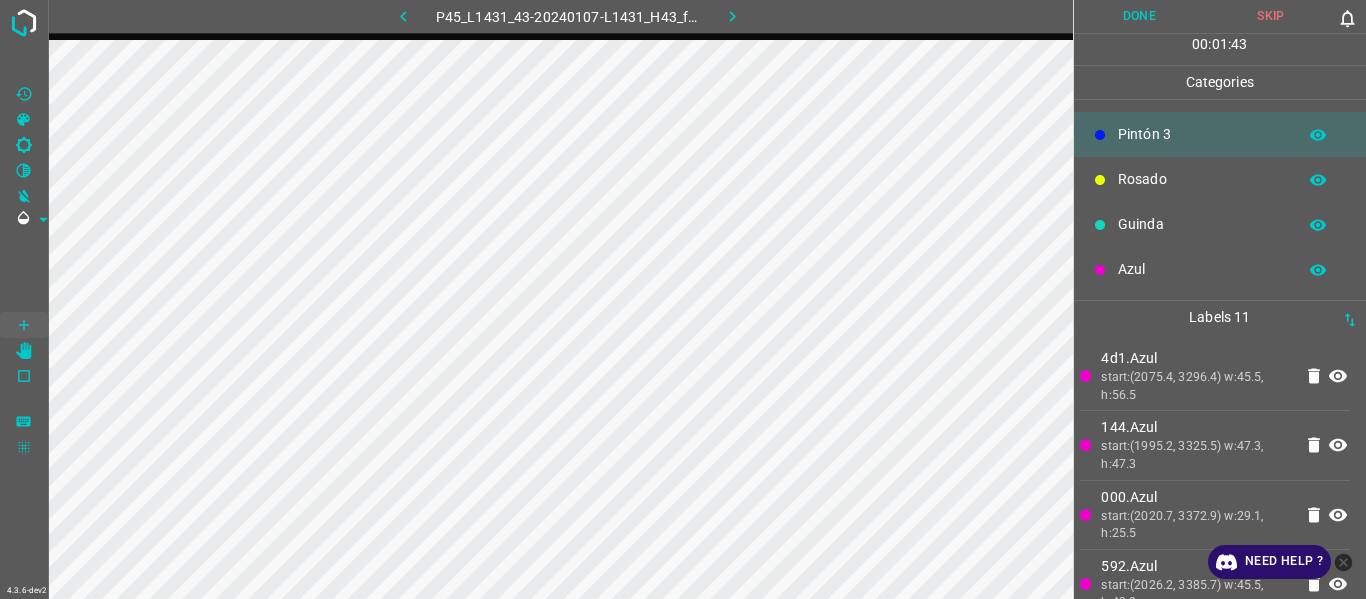 drag, startPoint x: 1130, startPoint y: 281, endPoint x: 1096, endPoint y: 301, distance: 39.446167 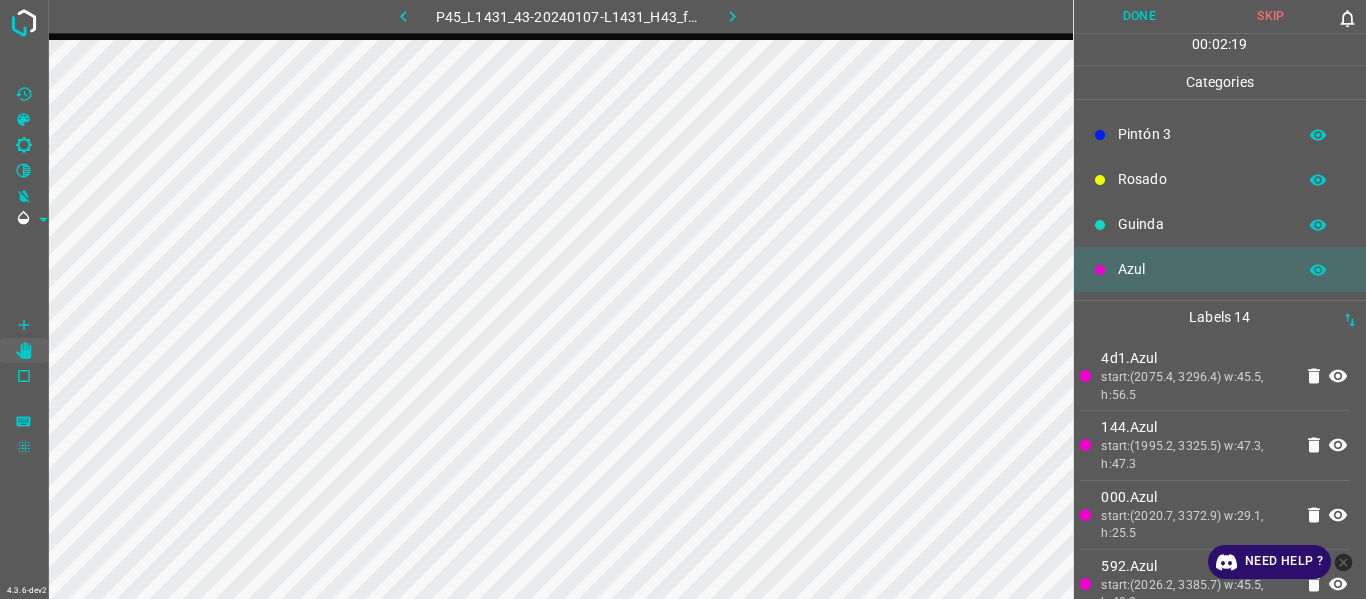 click on "Guinda" at bounding box center [1220, 224] 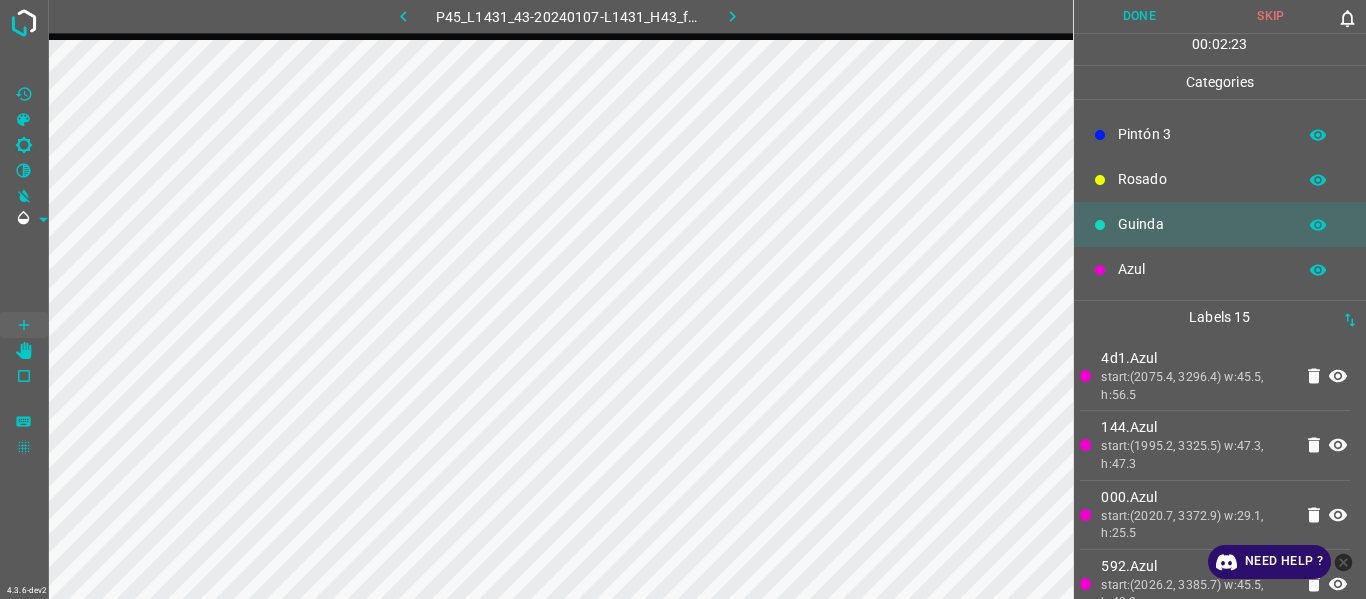 drag, startPoint x: 1138, startPoint y: 267, endPoint x: 1124, endPoint y: 271, distance: 14.56022 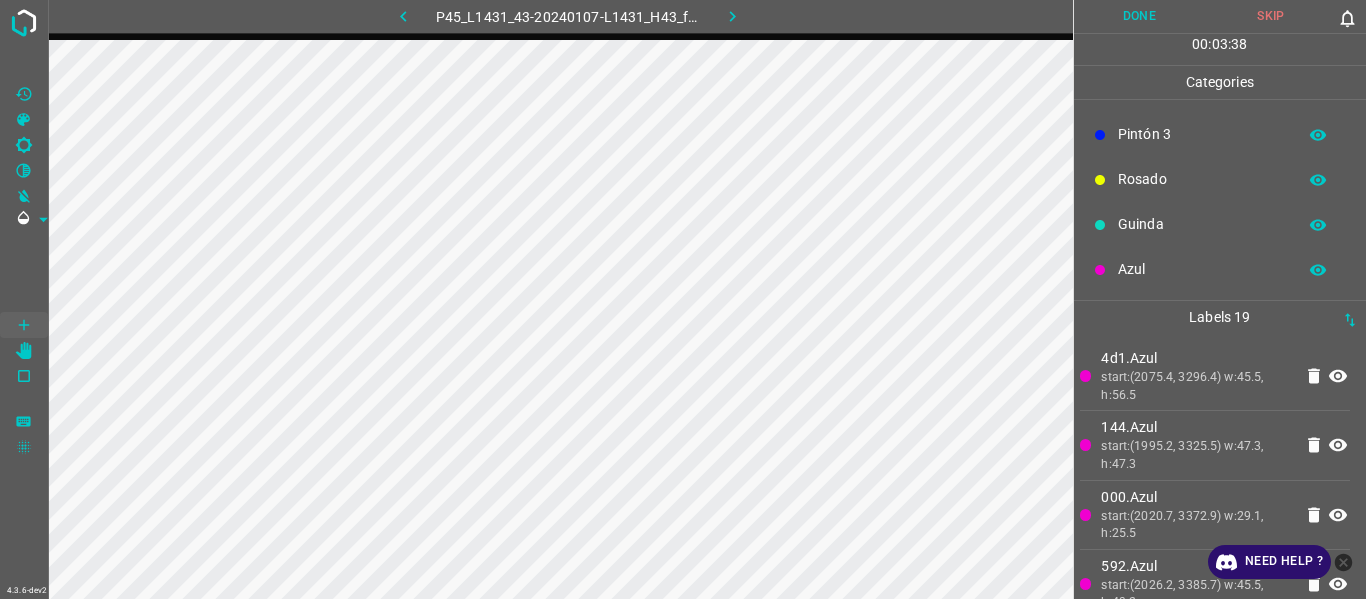 click on "Azul" at bounding box center (1202, 269) 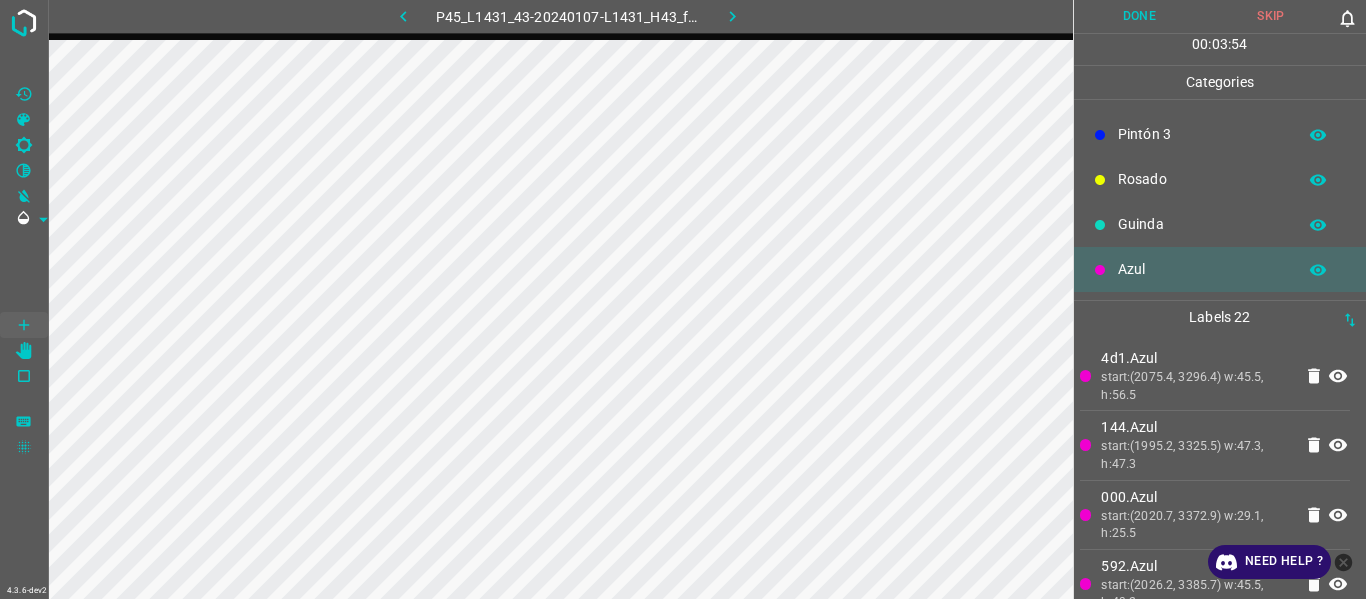 click on "Guinda" at bounding box center (1202, 224) 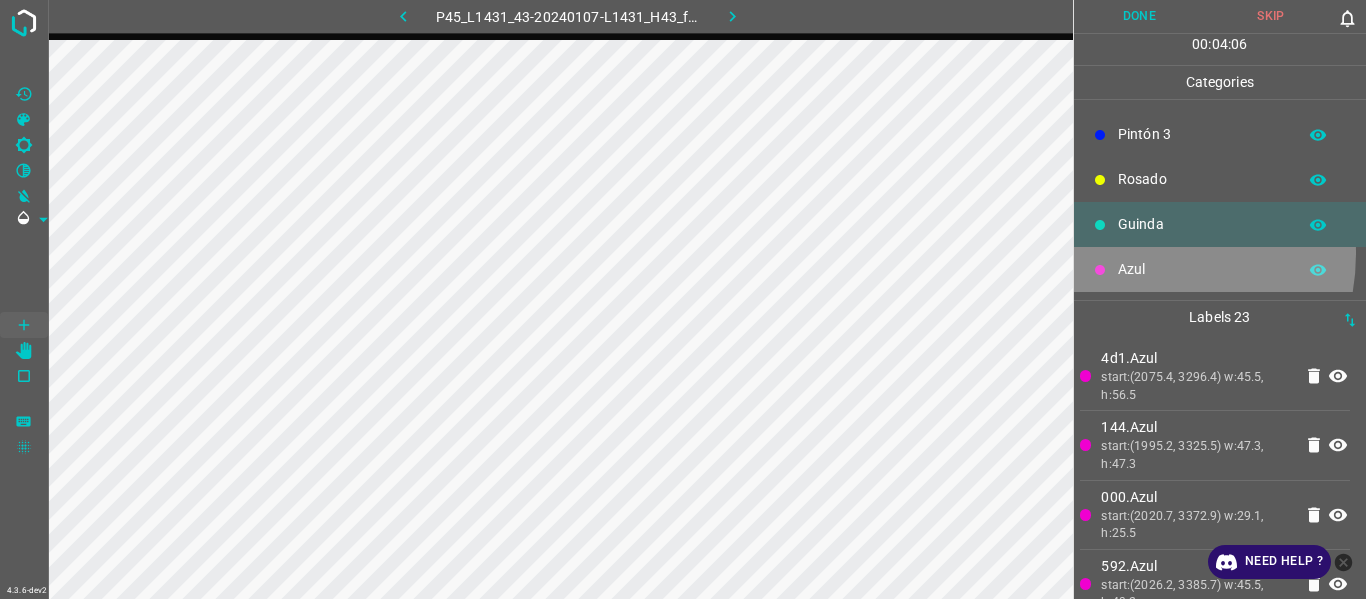 click on "Azul" at bounding box center [1220, 269] 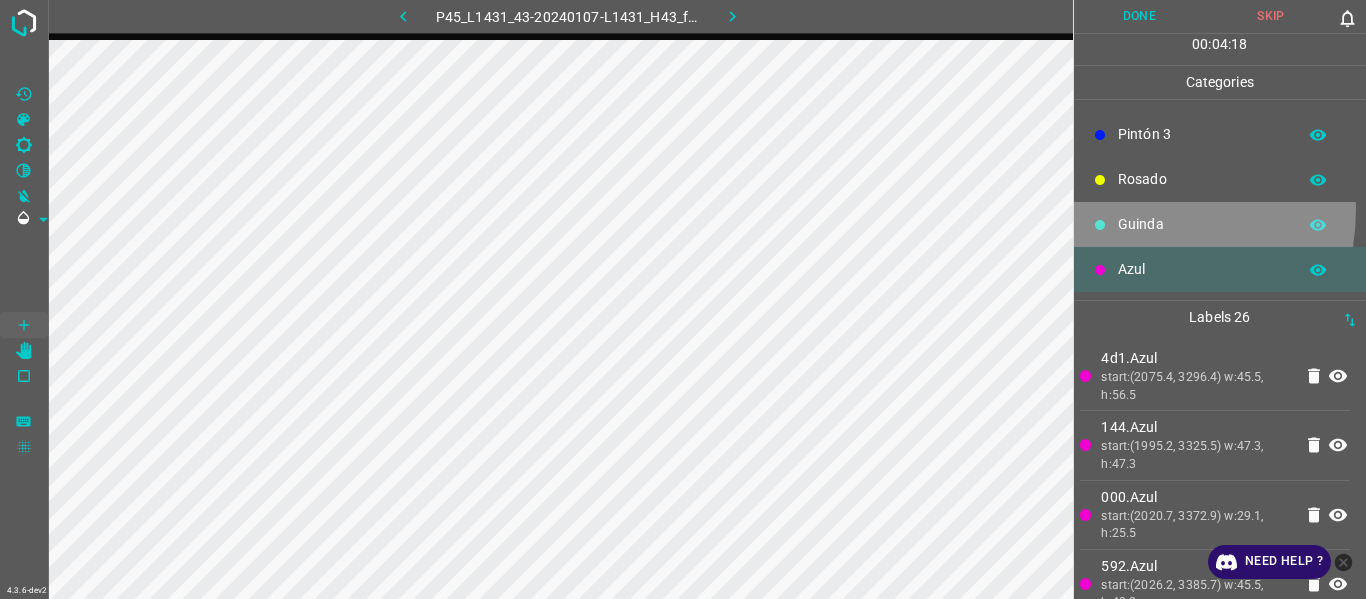 drag, startPoint x: 1122, startPoint y: 209, endPoint x: 1108, endPoint y: 219, distance: 17.20465 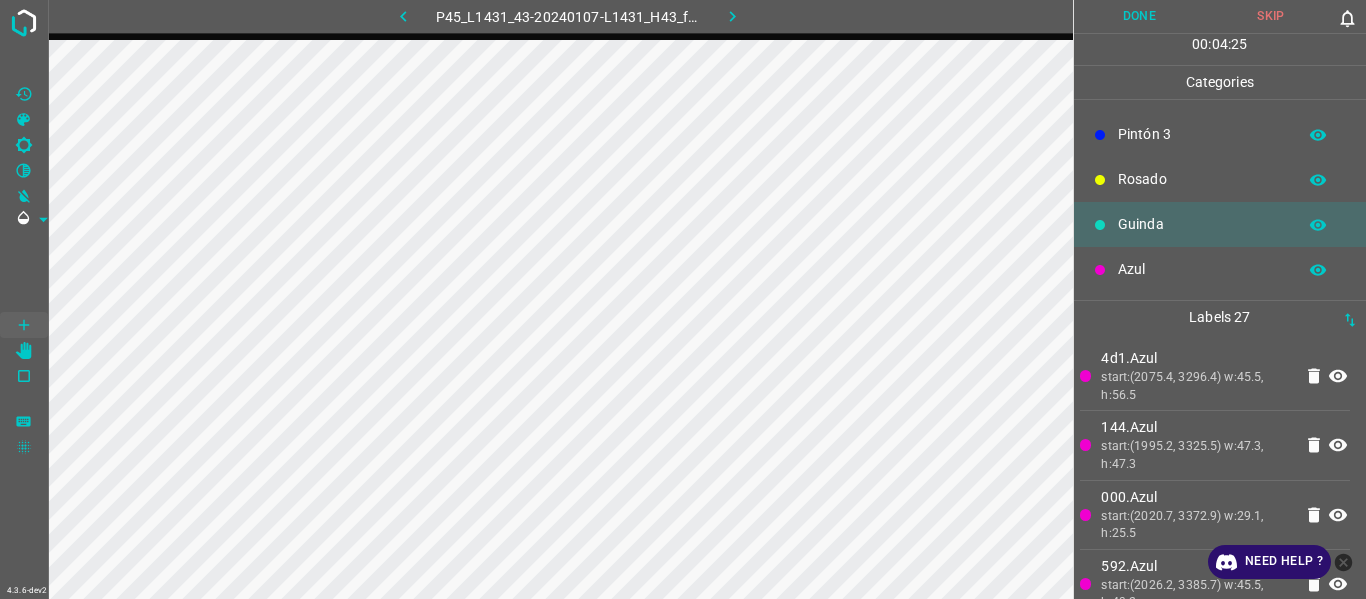 click on "Azul" at bounding box center [1202, 269] 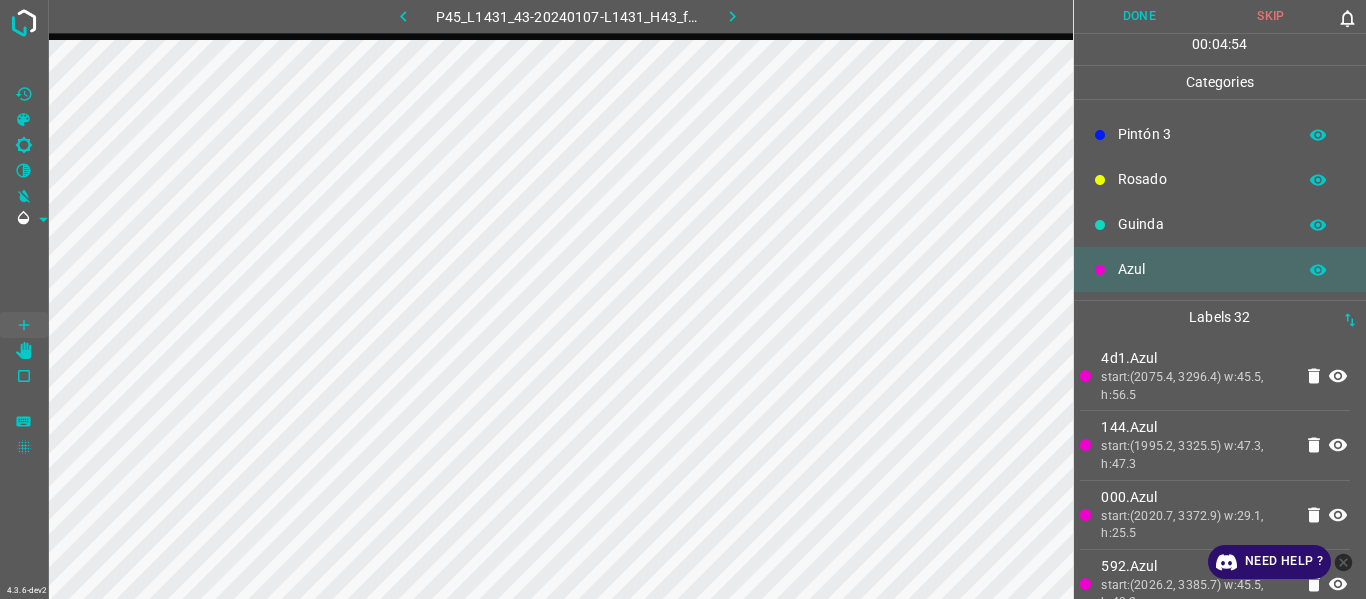 click on "start:(2075.4, 3296.4)
w:45.5, h:56.5" at bounding box center (1196, 386) 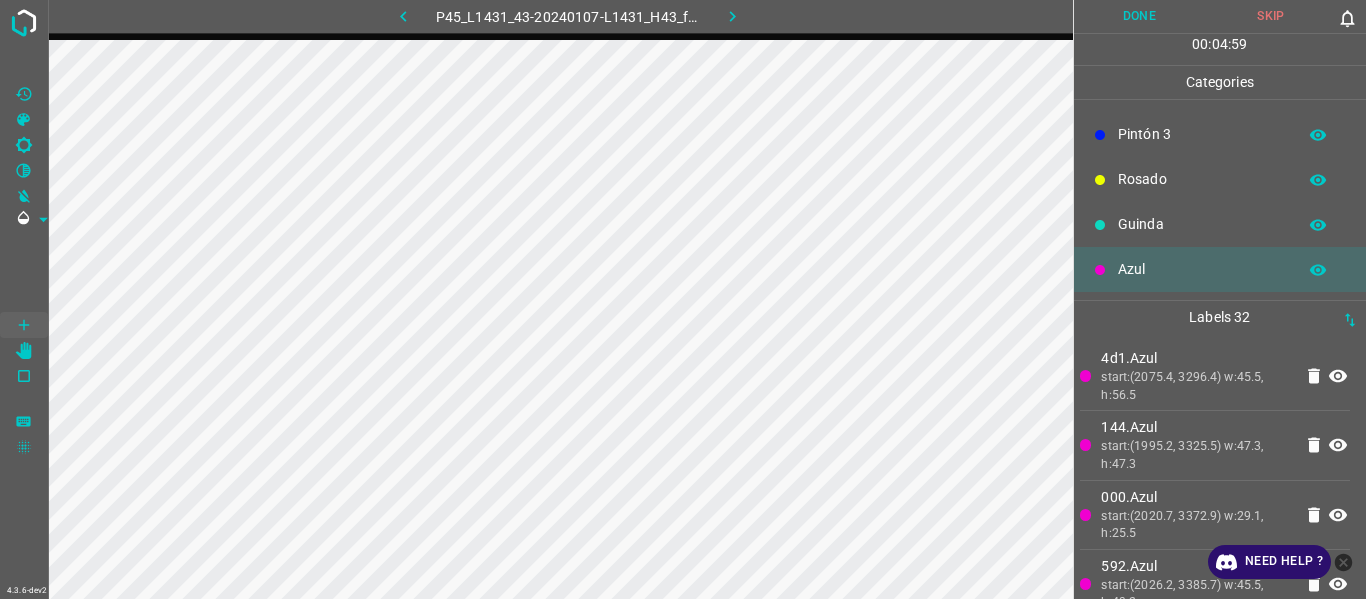 click at bounding box center (404, 16) 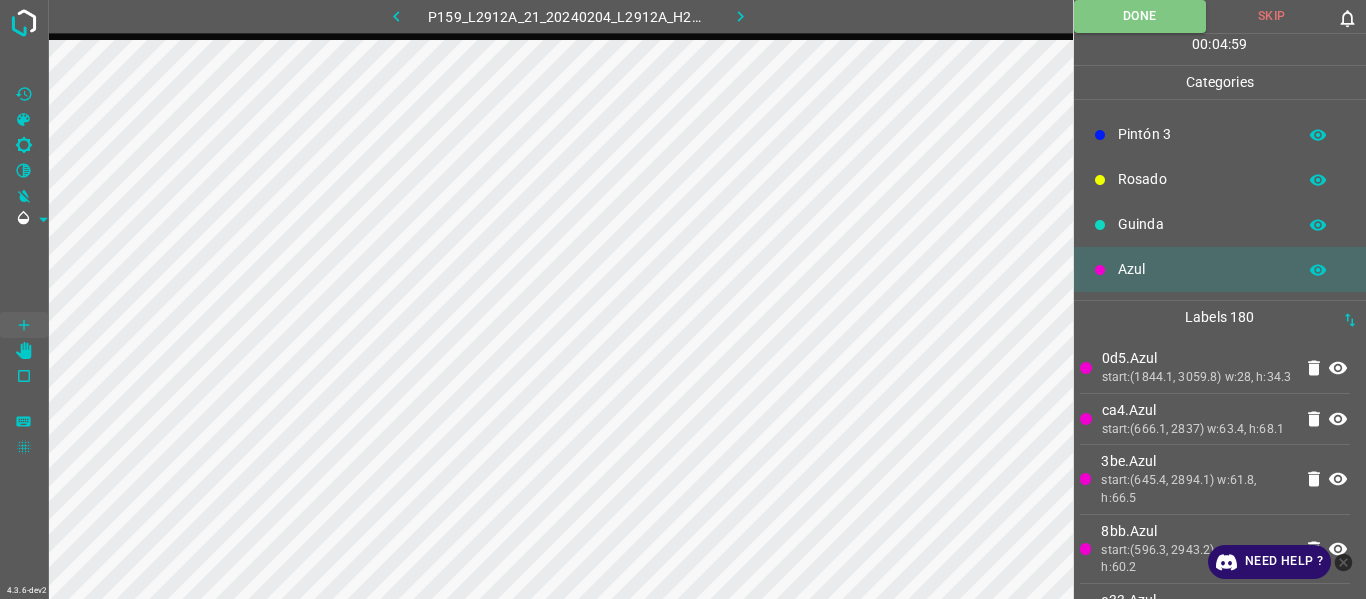 click 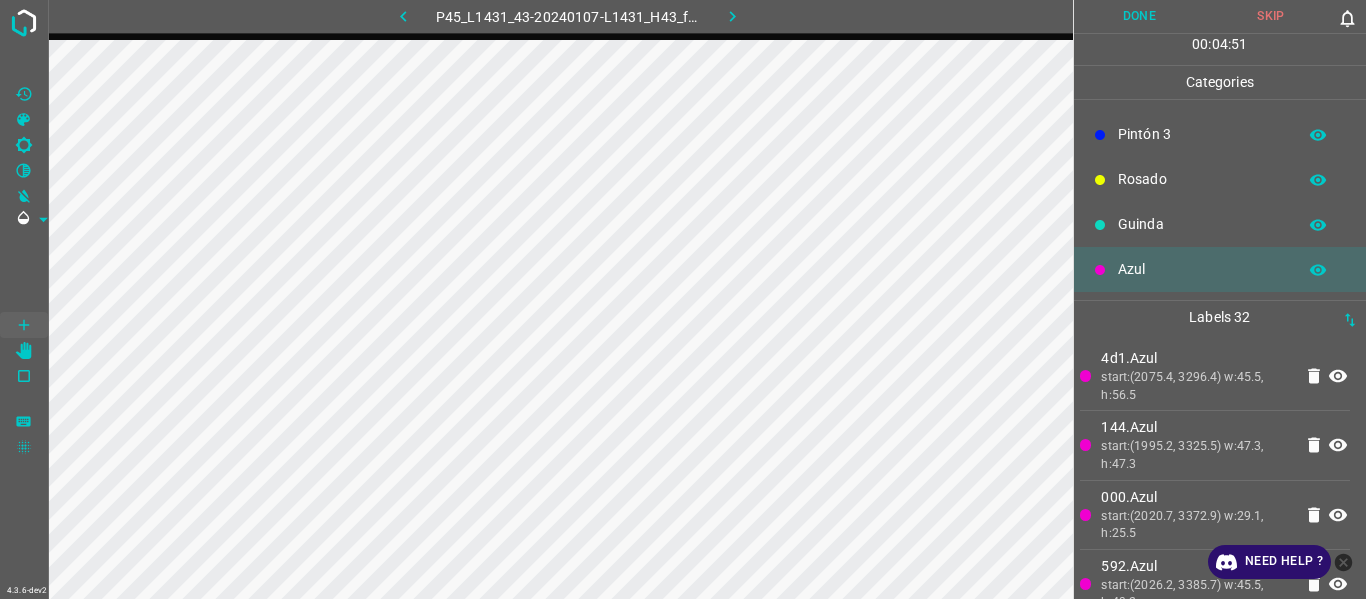 click on "Guinda" at bounding box center (1220, 224) 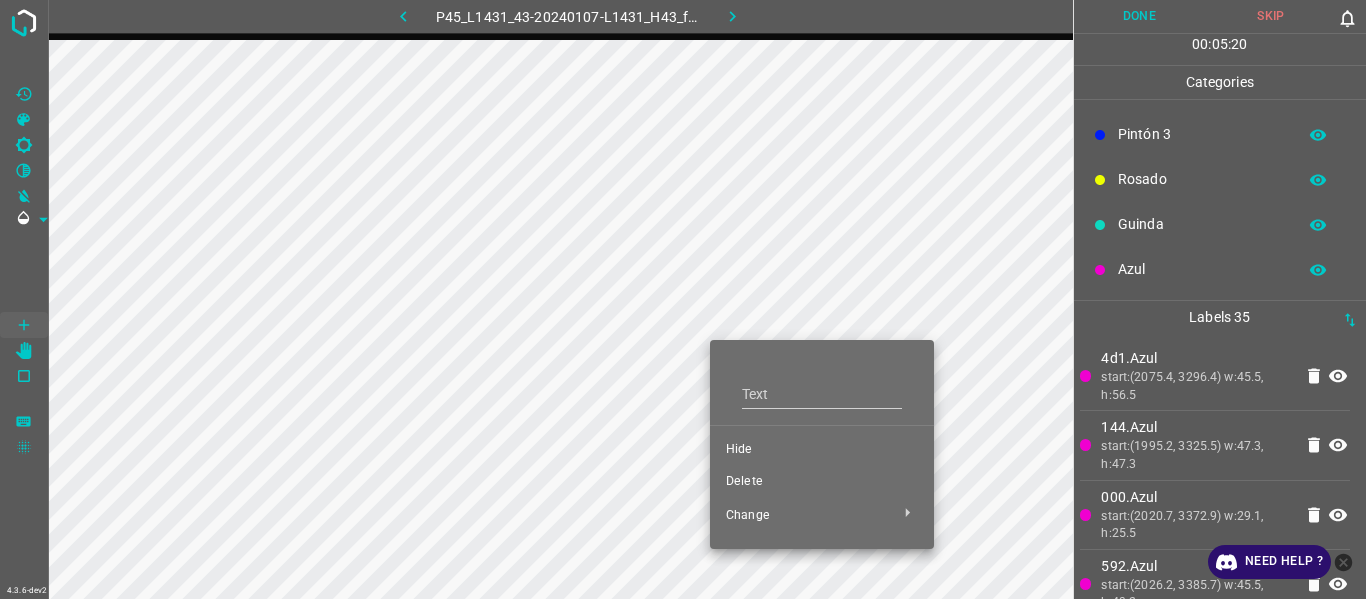 click on "Hide" at bounding box center [822, 450] 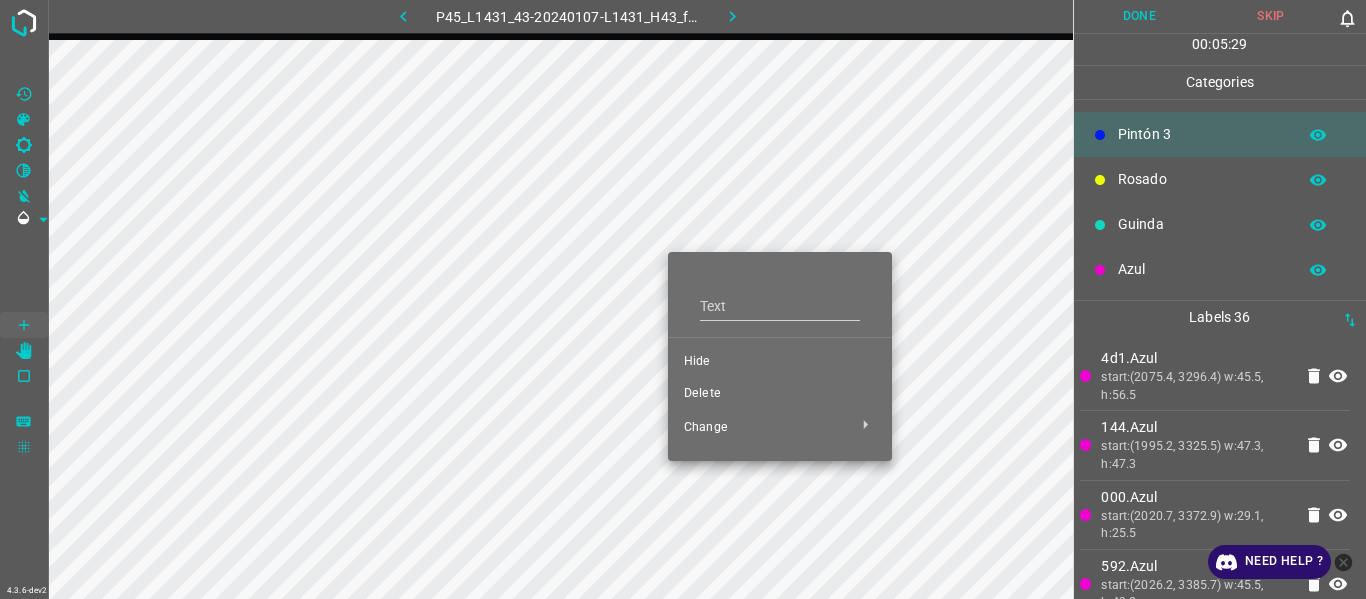 click on "Hide" at bounding box center [780, 362] 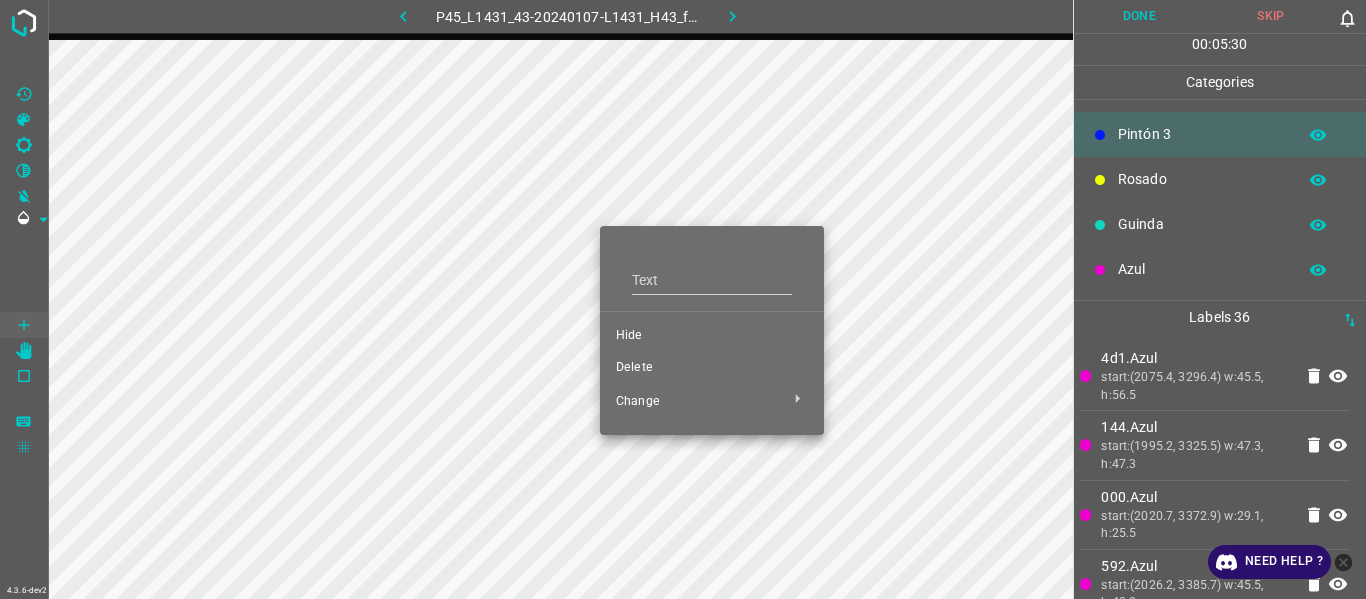 click on "Hide" at bounding box center (712, 336) 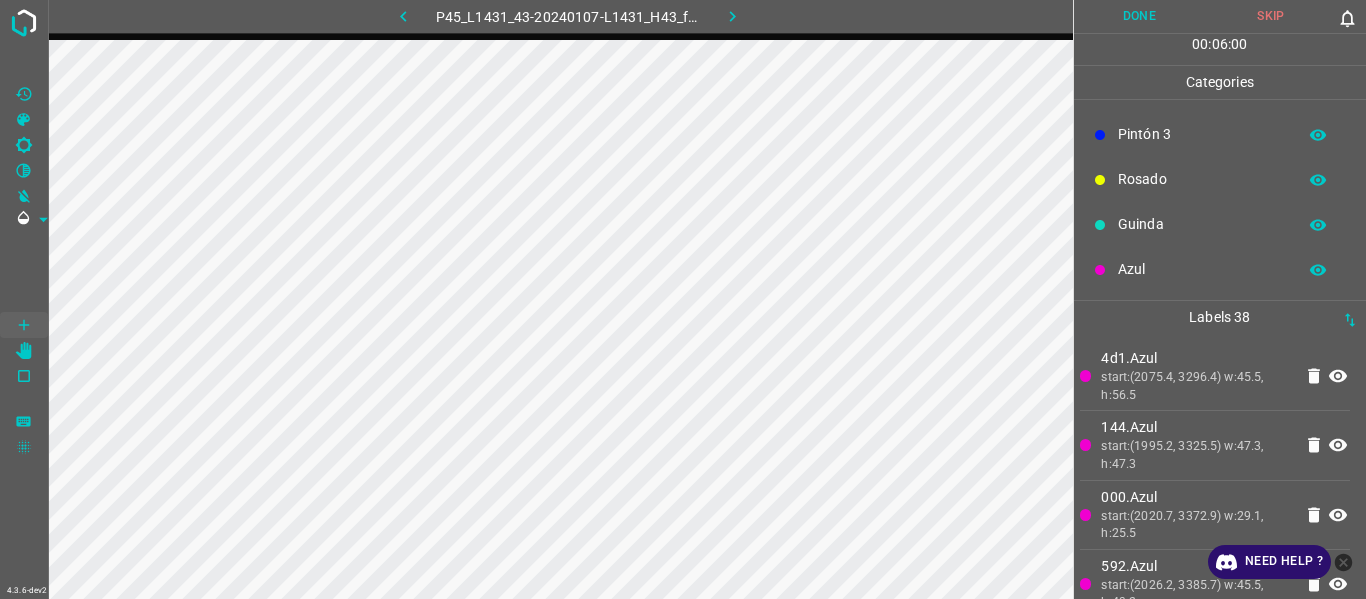 click on "Azul" at bounding box center (1202, 269) 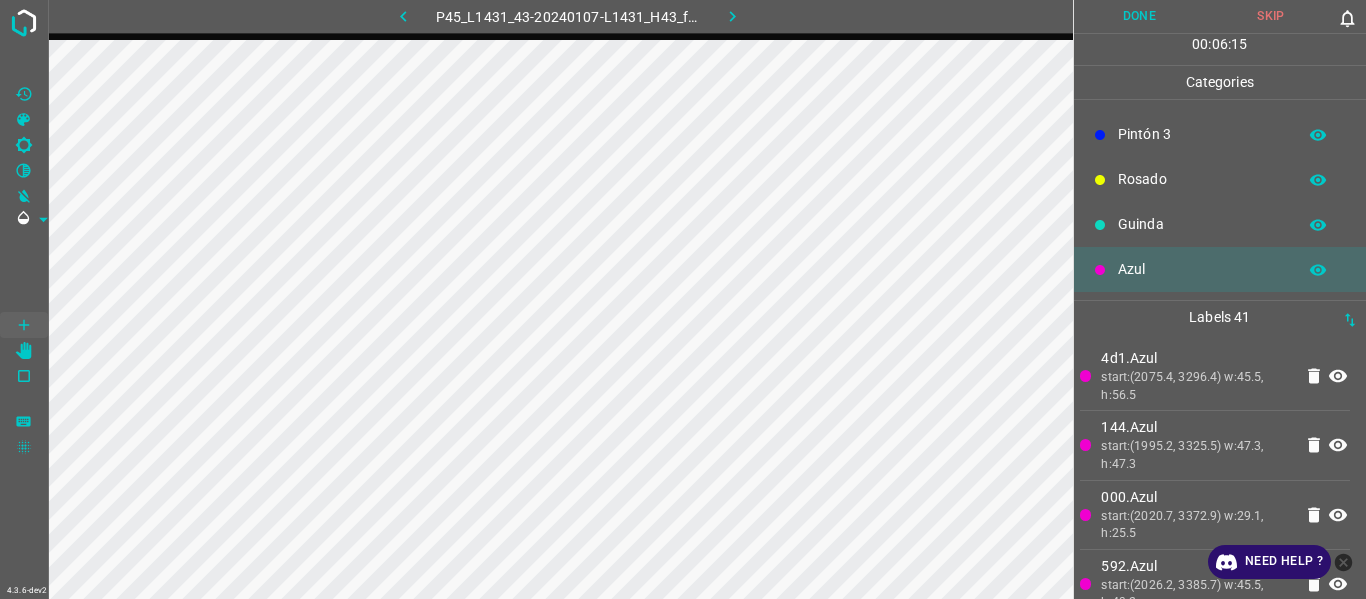 drag, startPoint x: 1150, startPoint y: 185, endPoint x: 1130, endPoint y: 187, distance: 20.09975 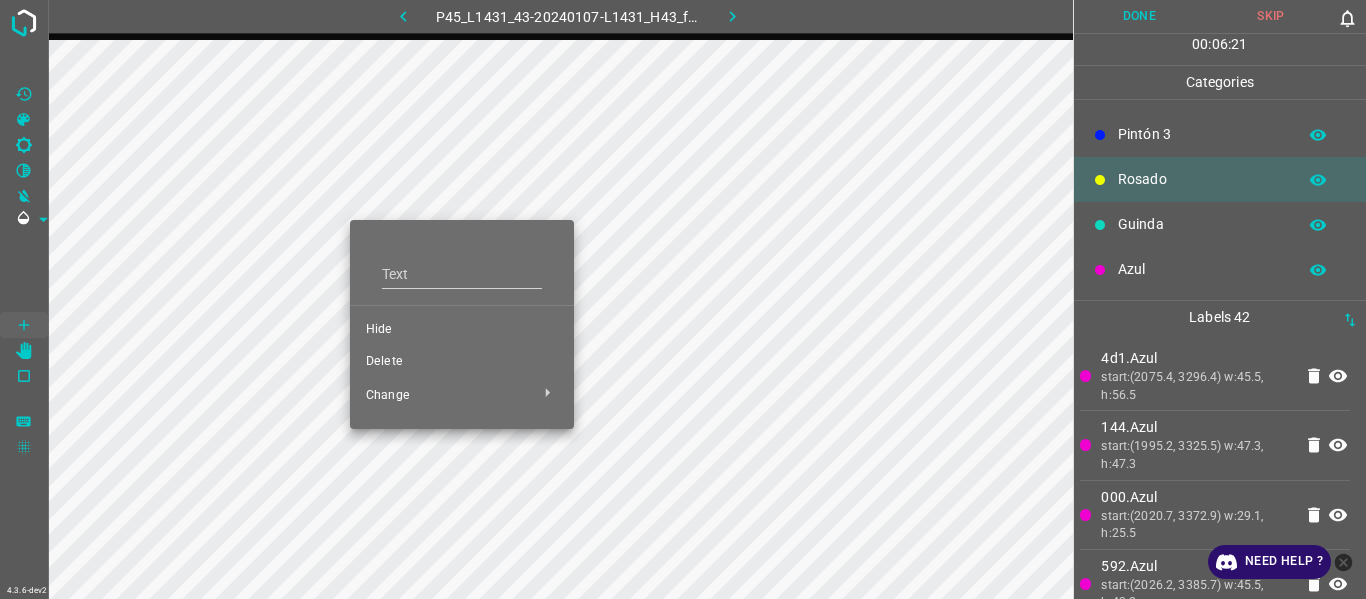 click on "Hide" at bounding box center (462, 330) 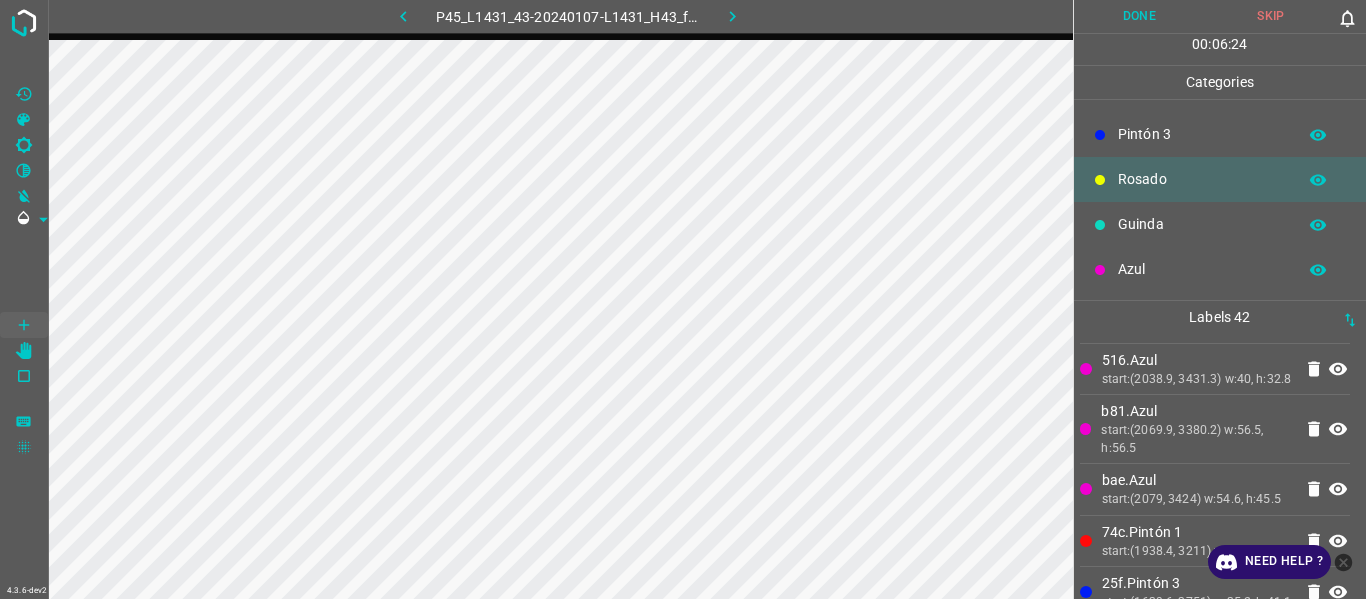 scroll, scrollTop: 400, scrollLeft: 0, axis: vertical 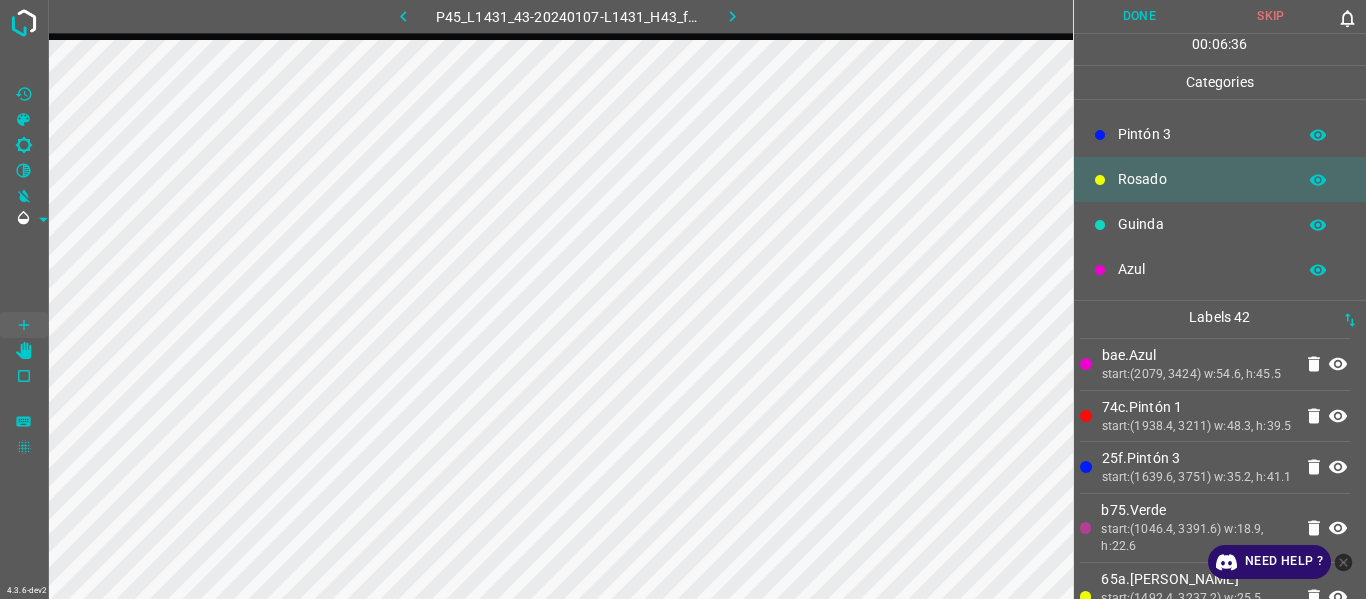 click on "bae.Azul" at bounding box center [1197, 355] 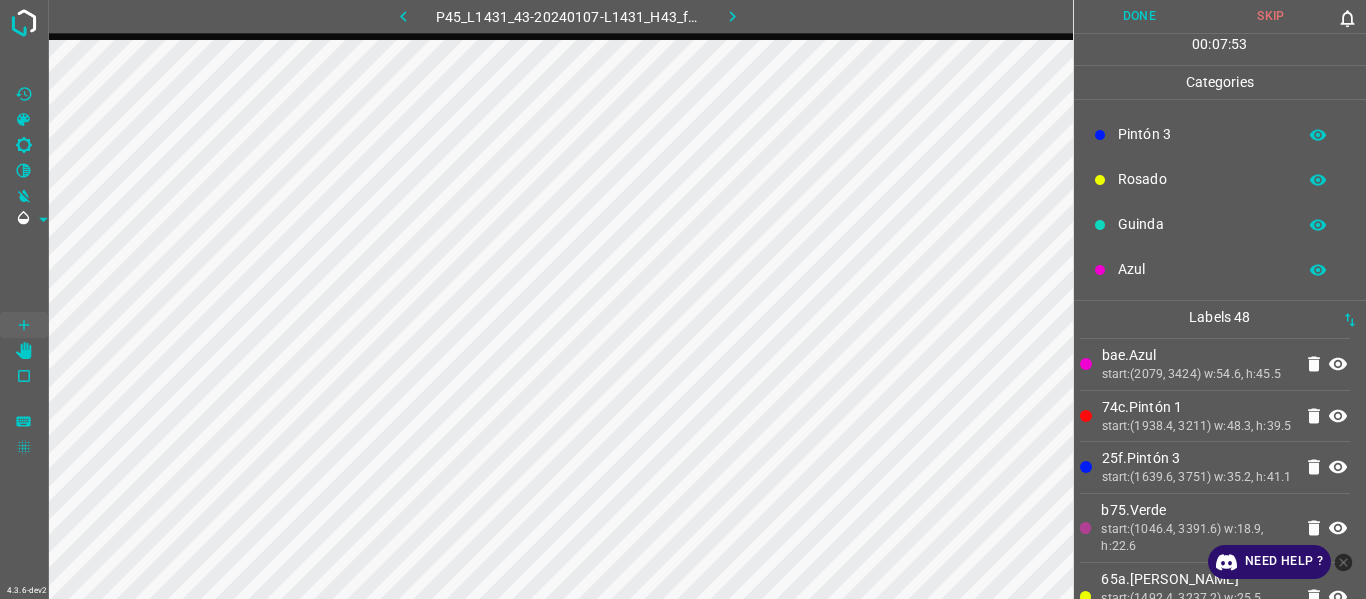 click on "Guinda" at bounding box center (1202, 224) 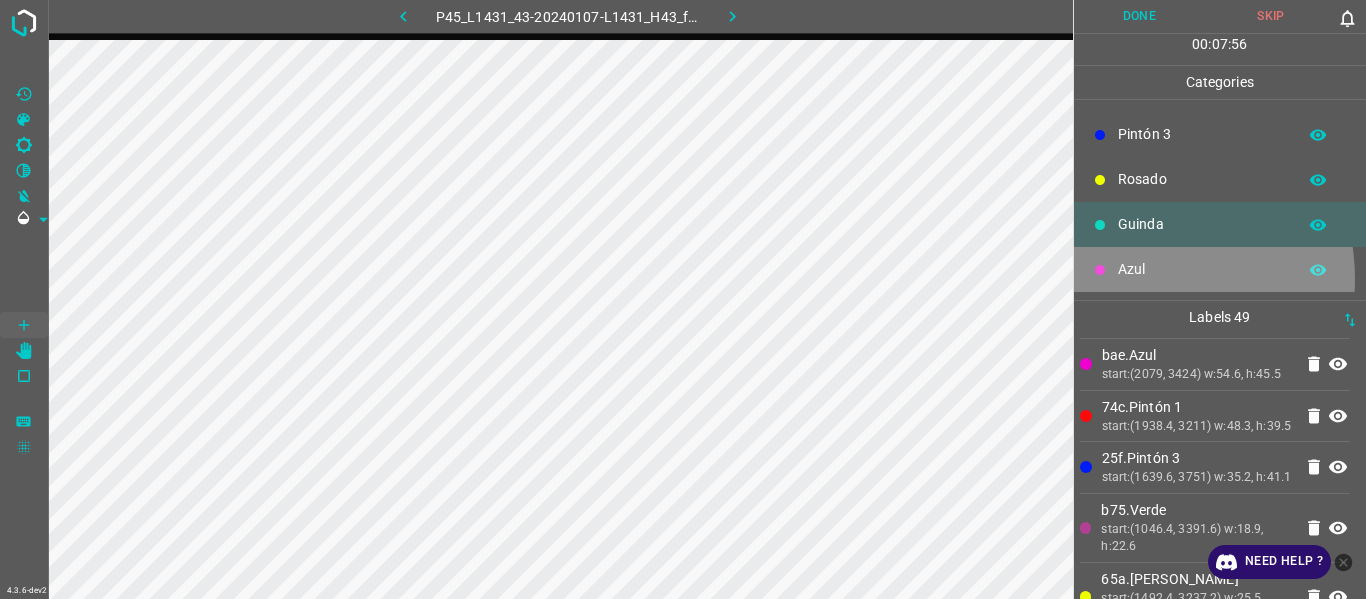 click on "Azul" at bounding box center [1202, 269] 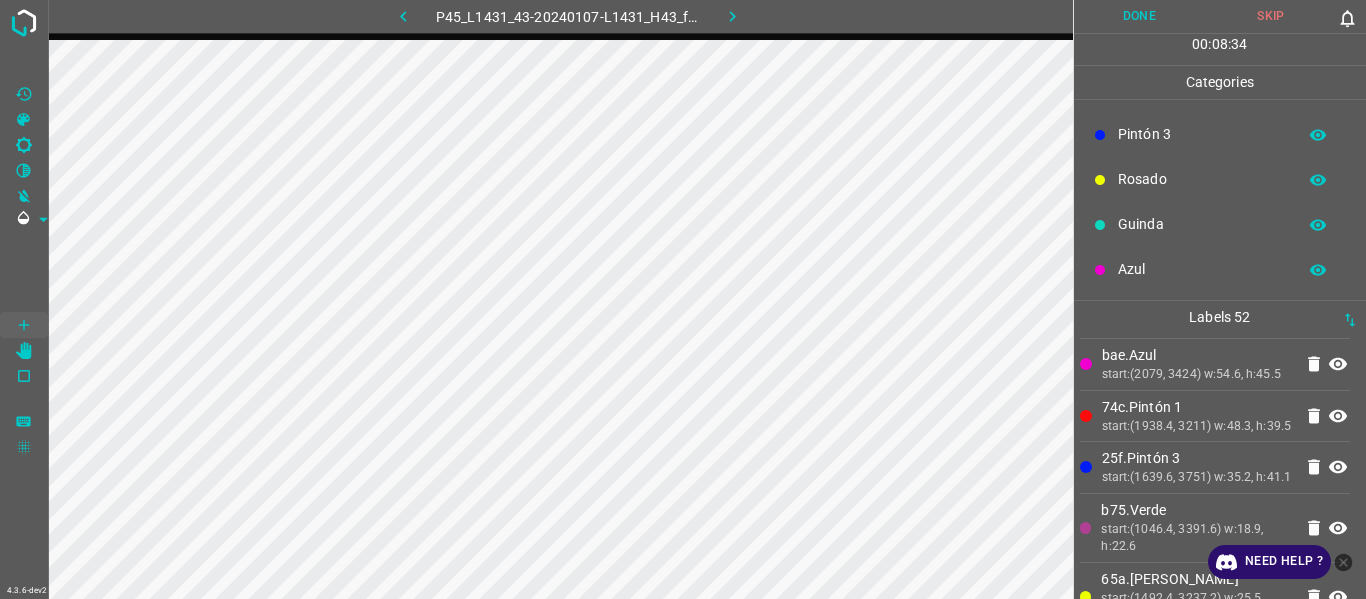 click on "bae.Azul
start:(2079, 3424)
w:54.6, h:45.5" at bounding box center (1215, 364) 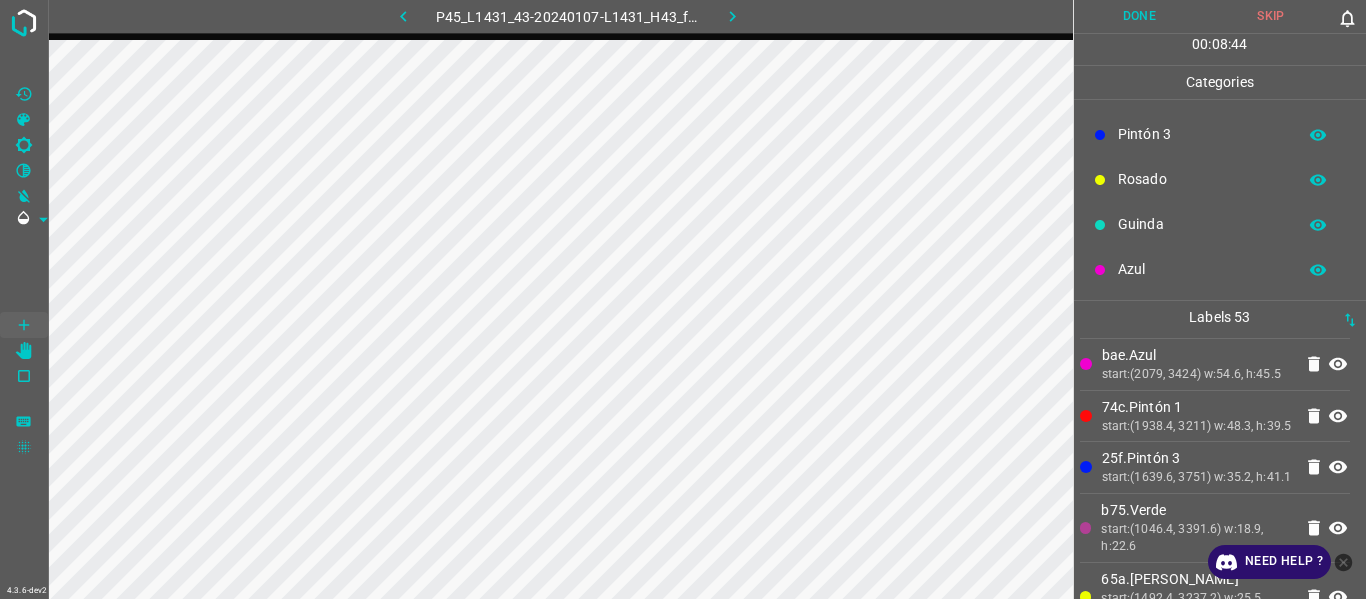 click on "start:(2079, 3424)
w:54.6, h:45.5" at bounding box center [1197, 375] 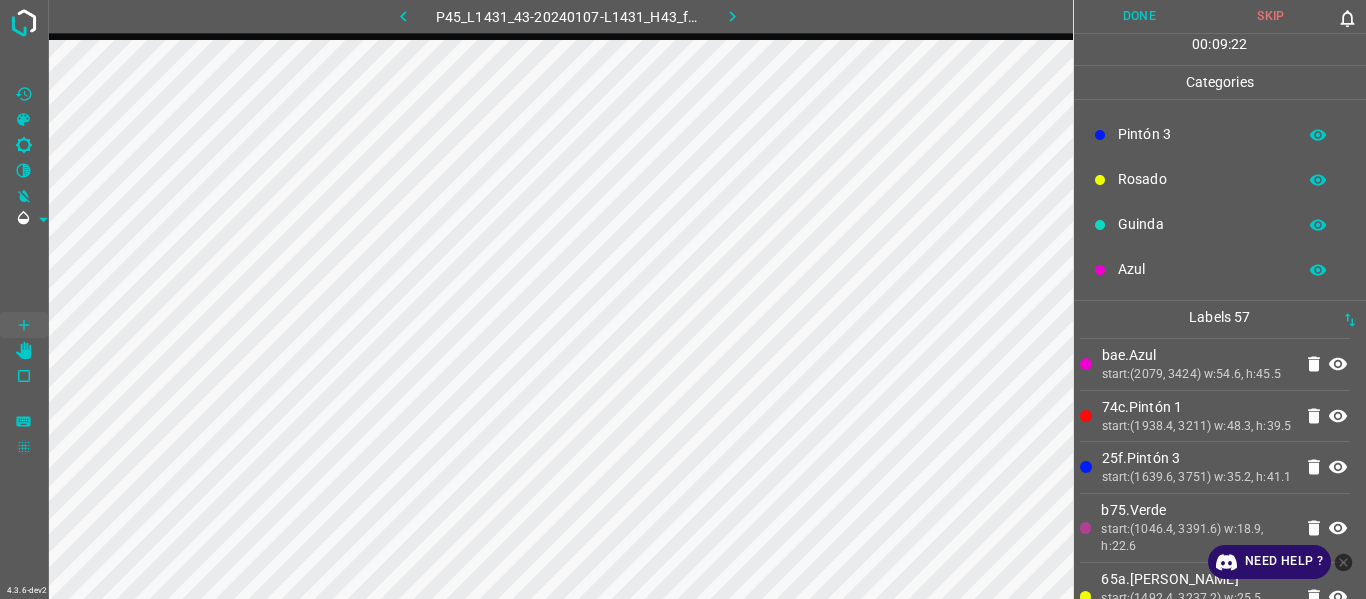 click 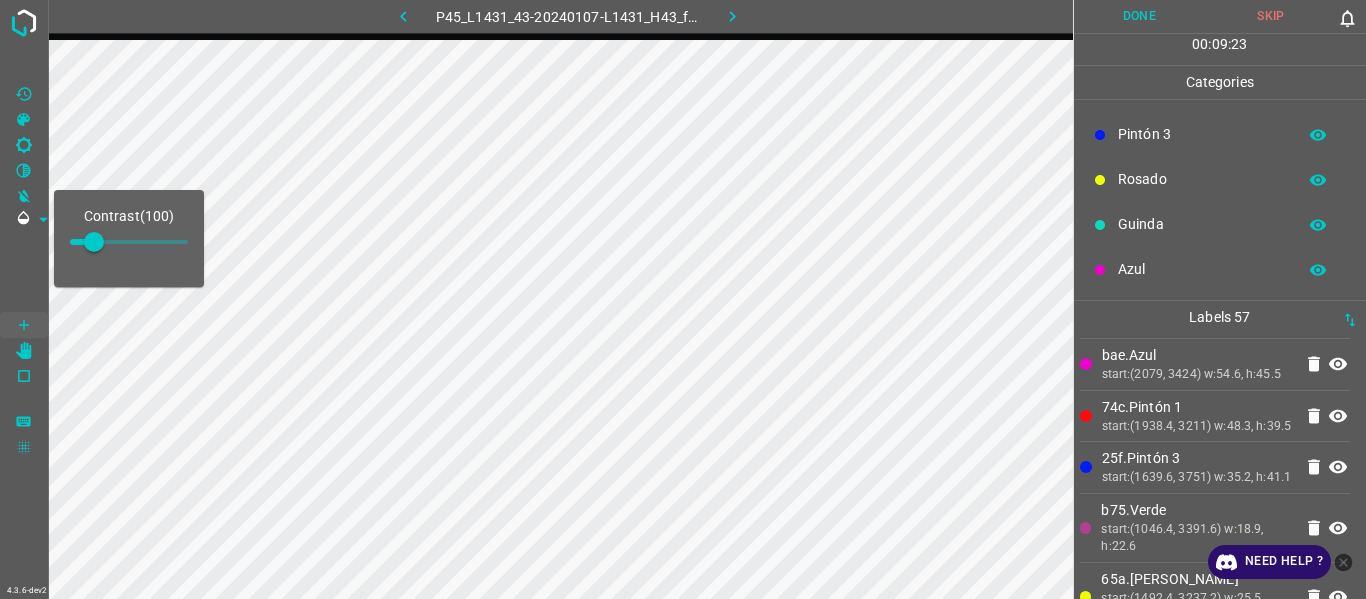 type on "161" 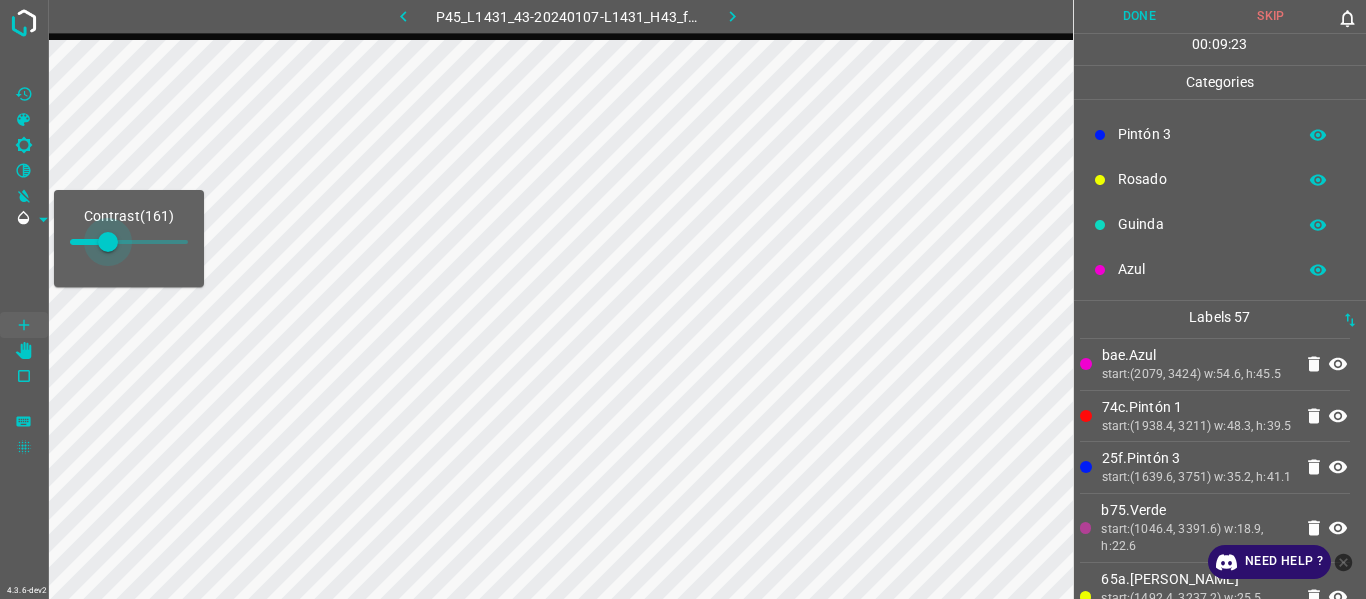 click at bounding box center (108, 242) 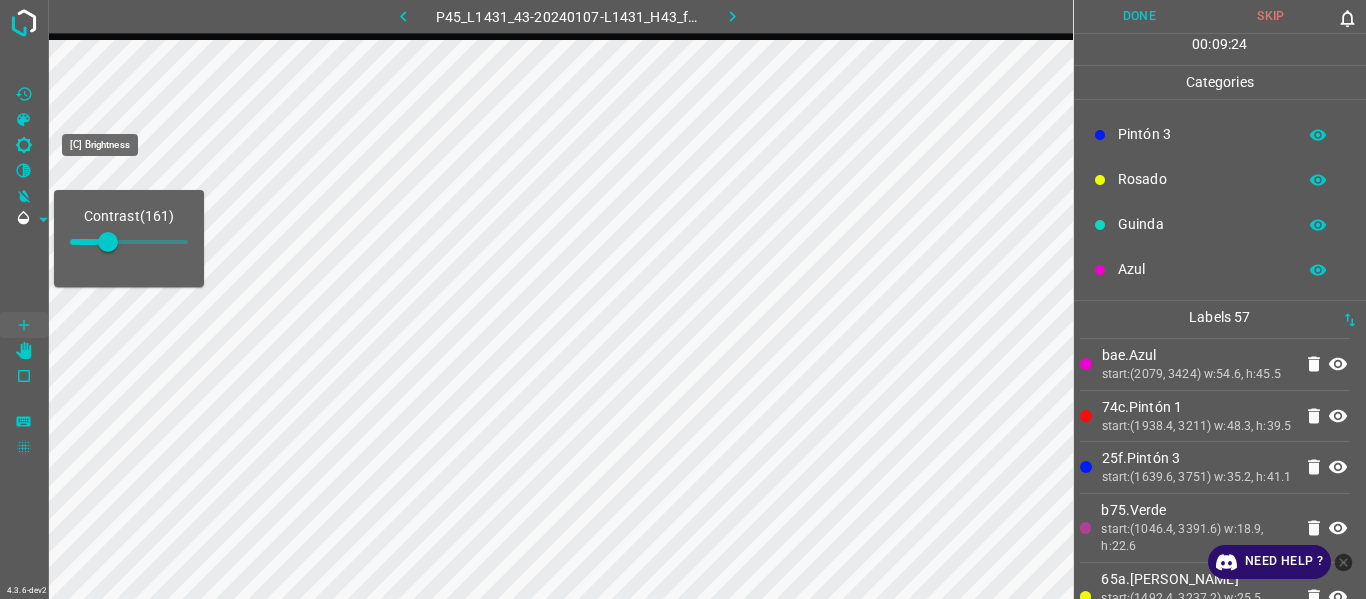 click 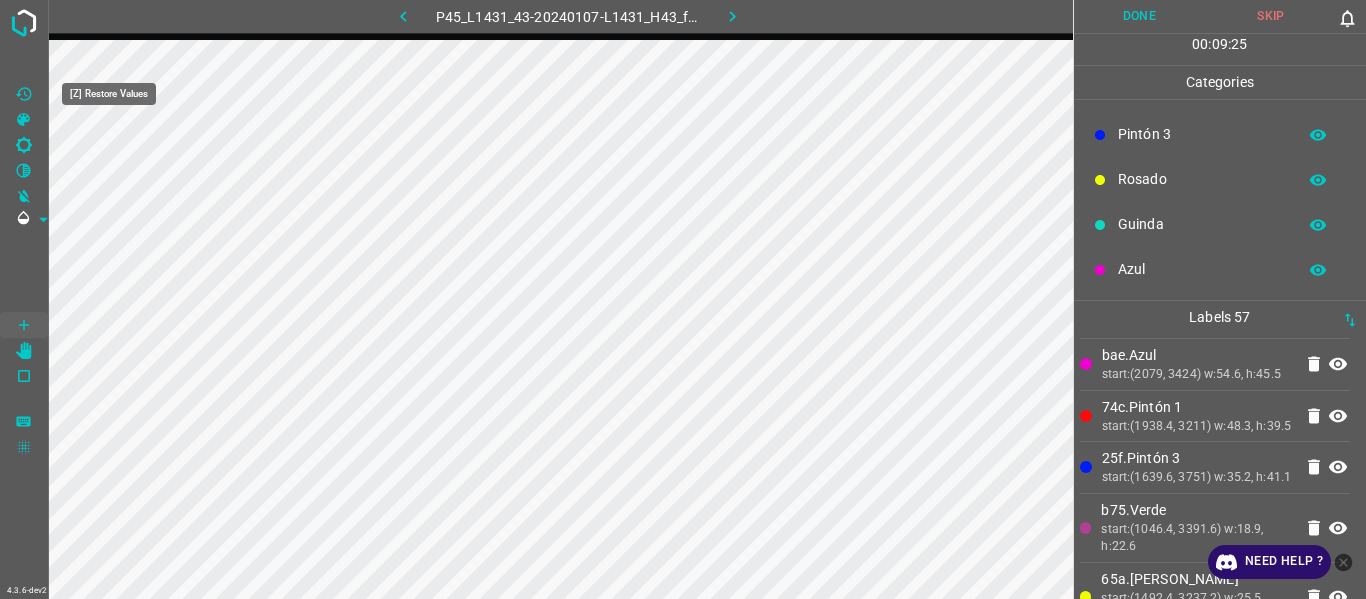 click 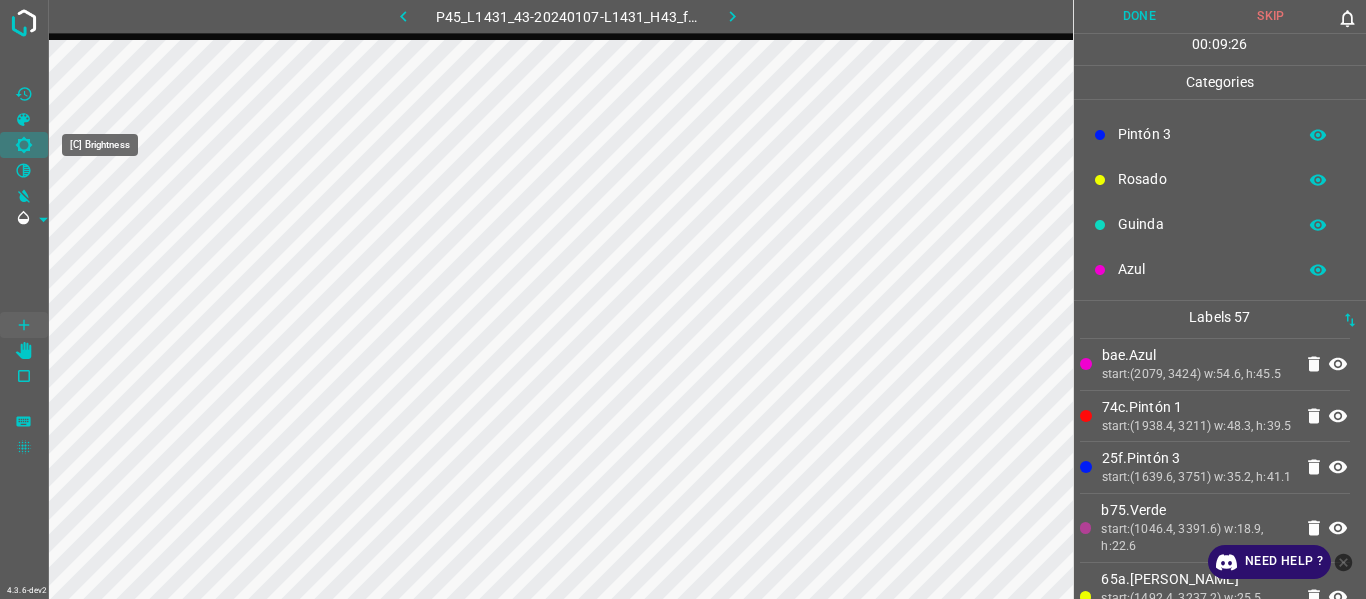 click 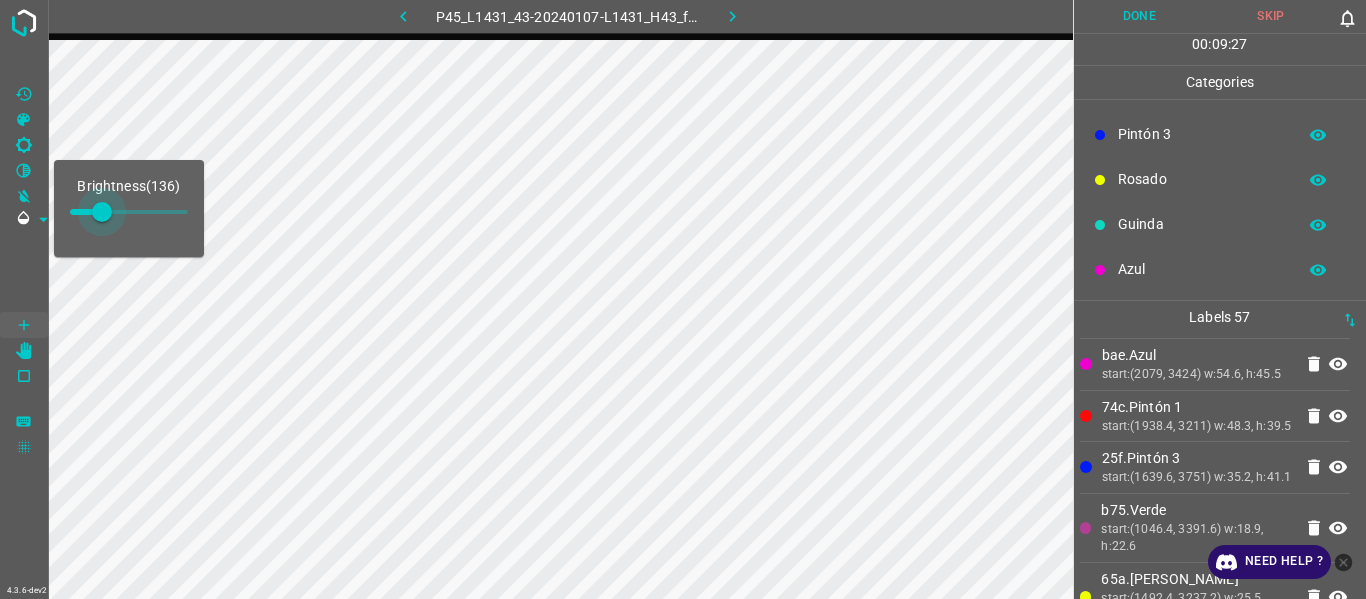 type on "144" 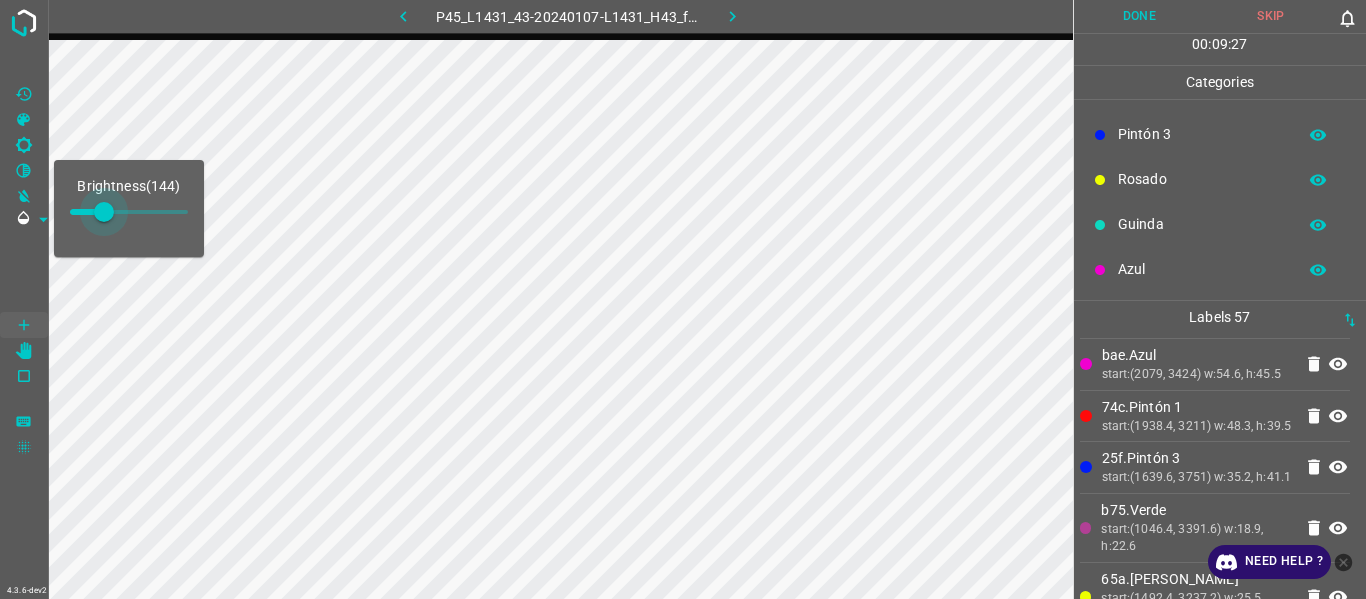 click at bounding box center [104, 212] 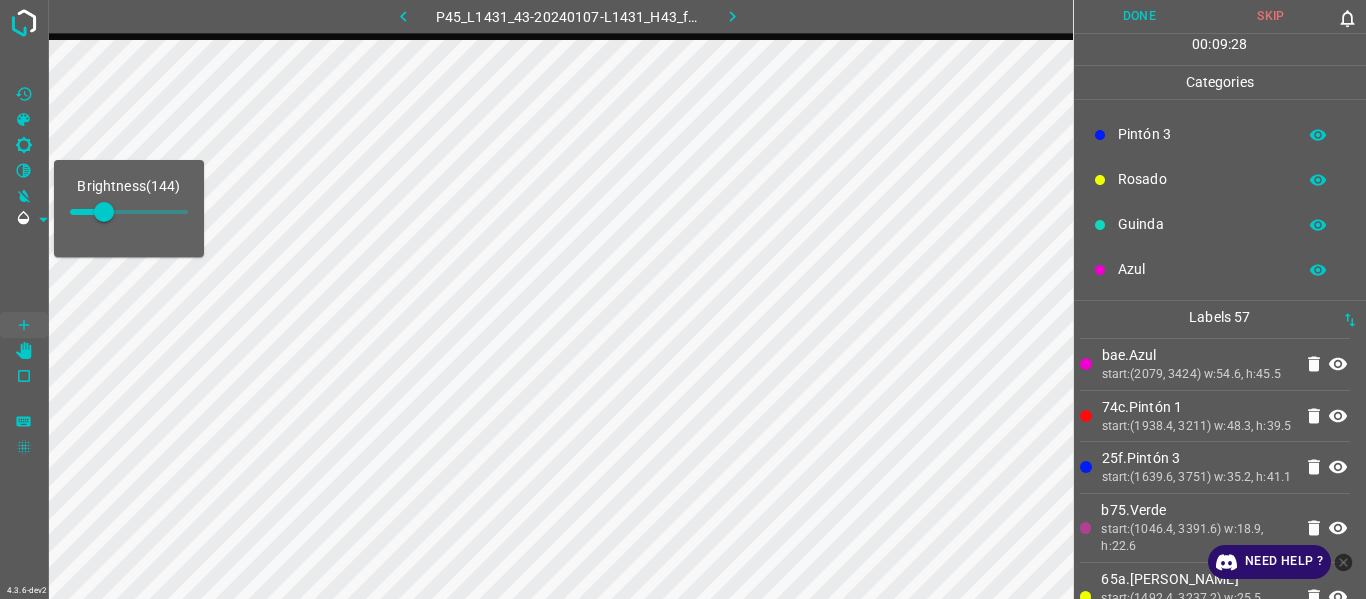 click on "Azul" at bounding box center [1220, 269] 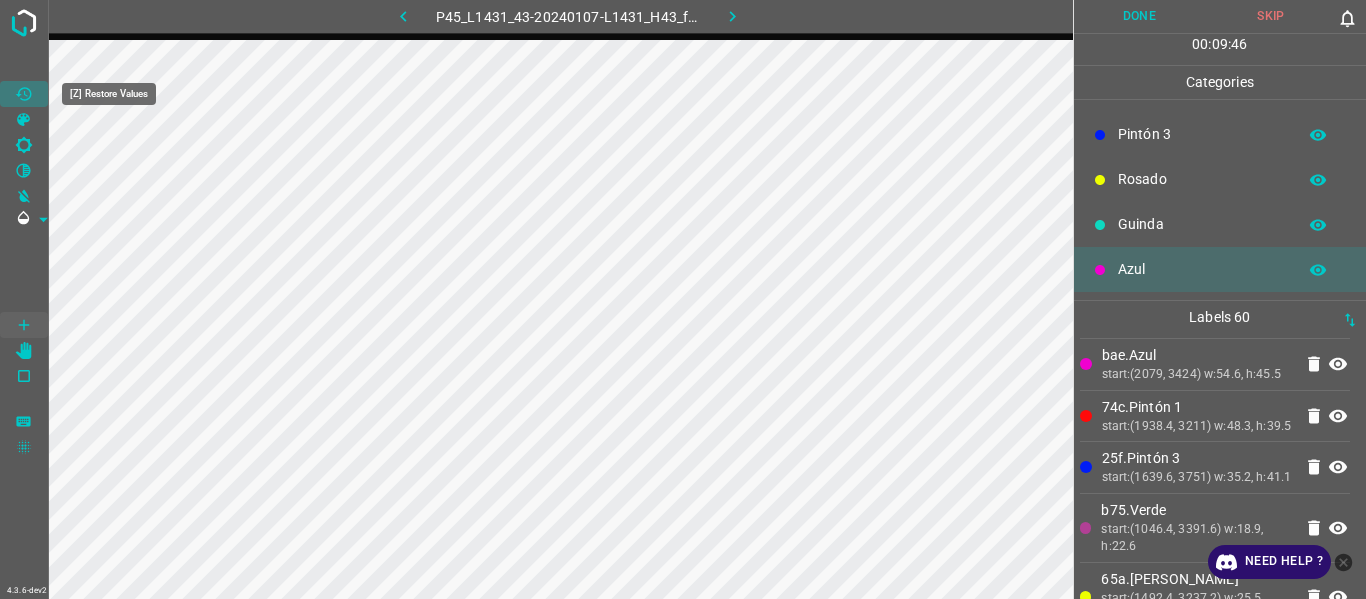 click 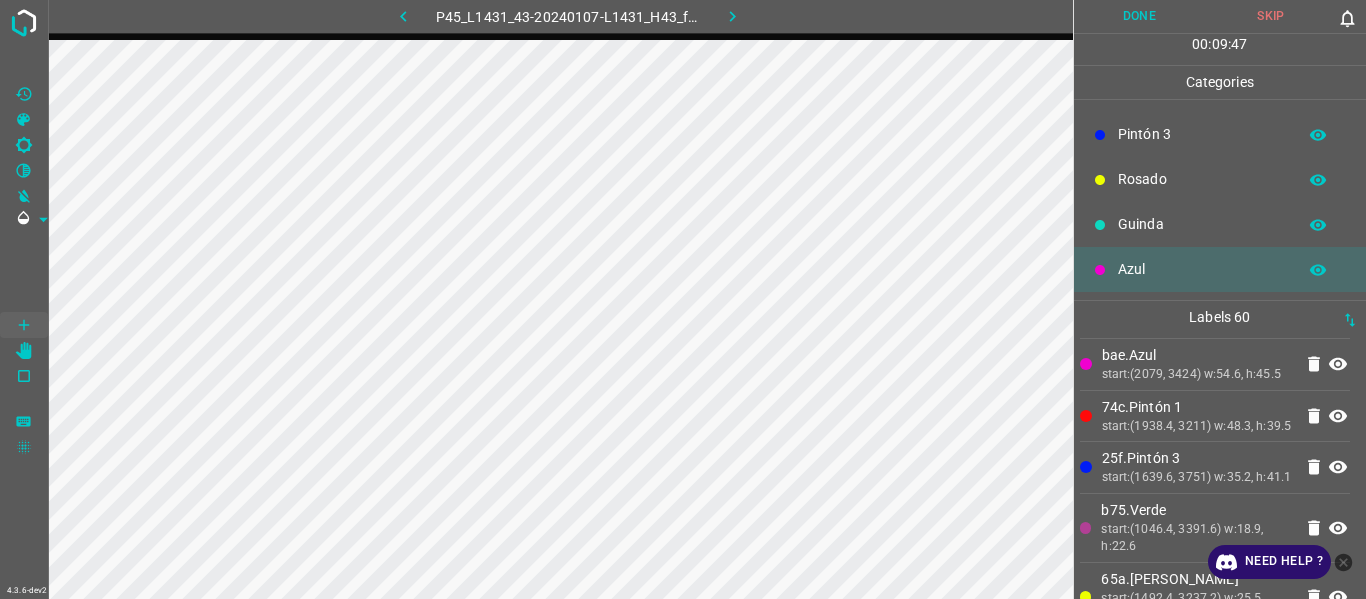 type 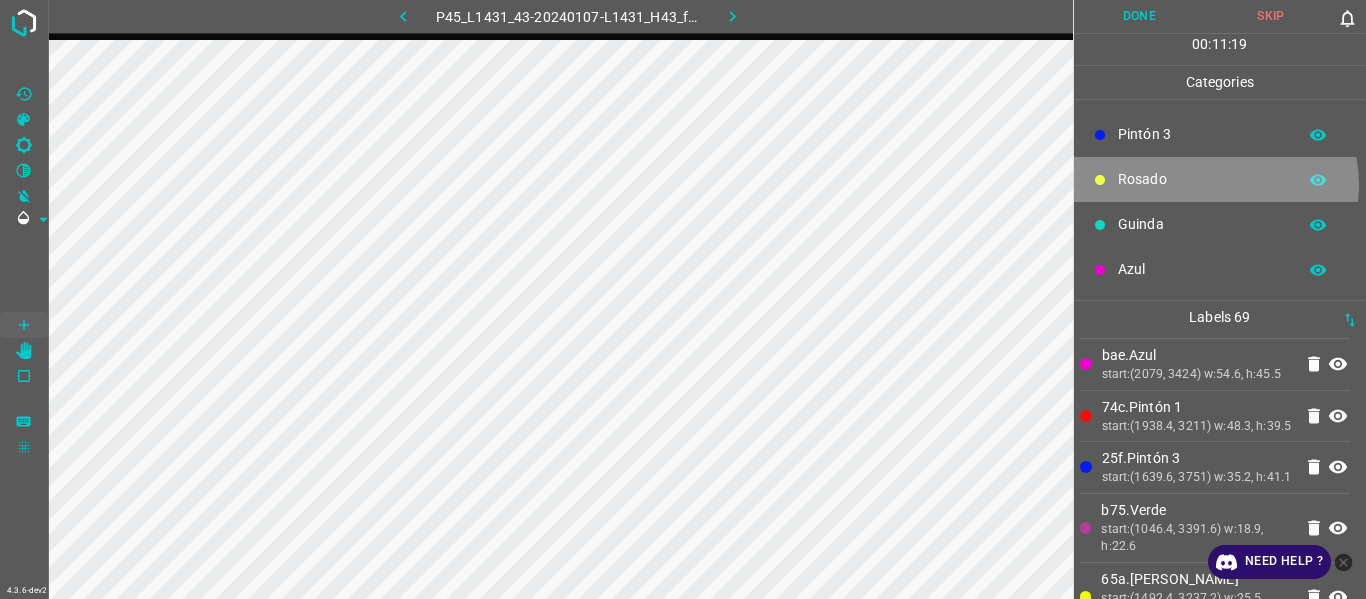 drag, startPoint x: 1214, startPoint y: 184, endPoint x: 1082, endPoint y: 184, distance: 132 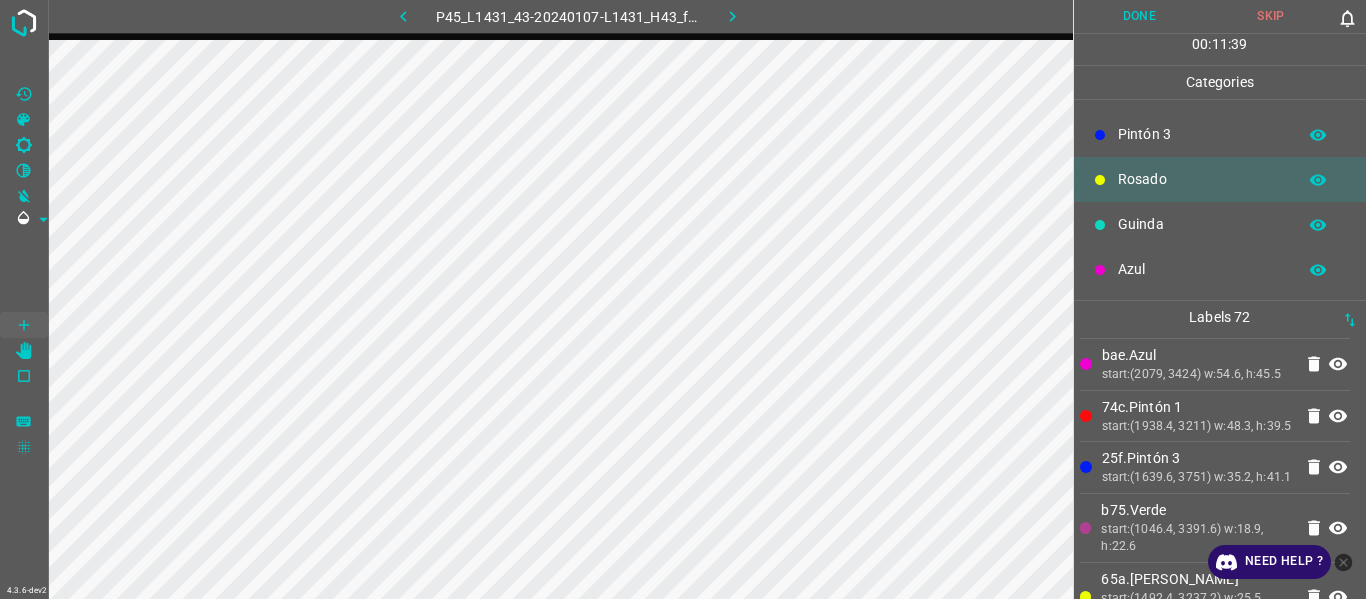 click on "Azul" at bounding box center [1202, 269] 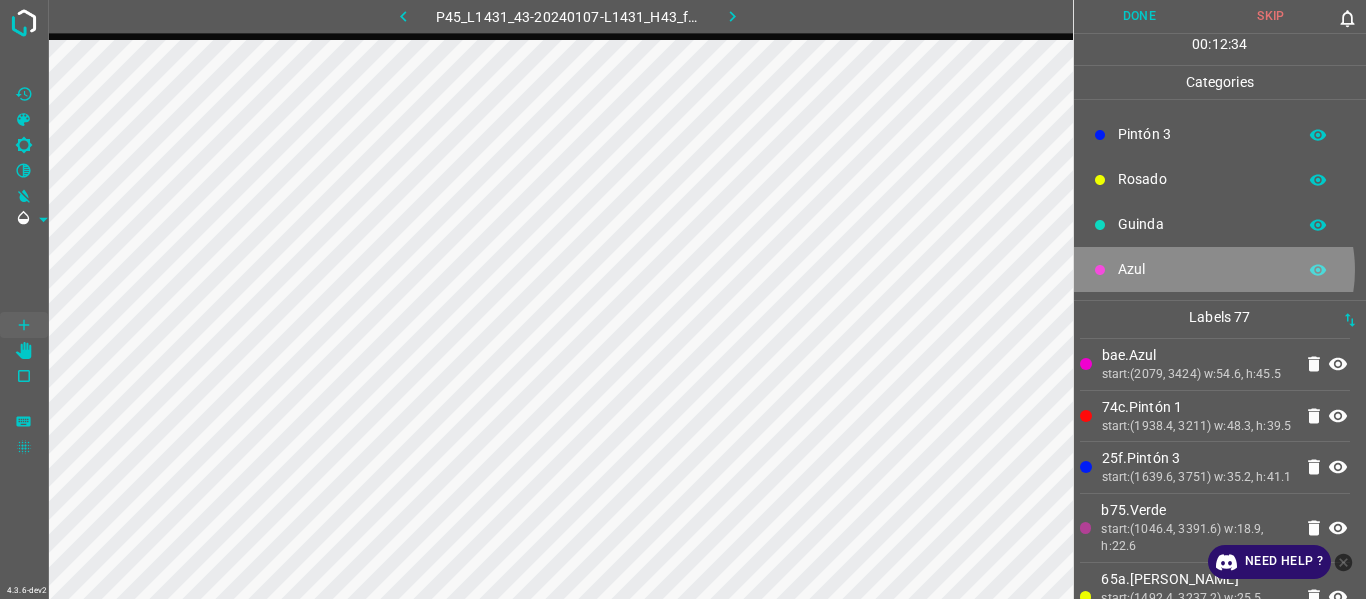 drag, startPoint x: 1212, startPoint y: 270, endPoint x: 1194, endPoint y: 276, distance: 18.973665 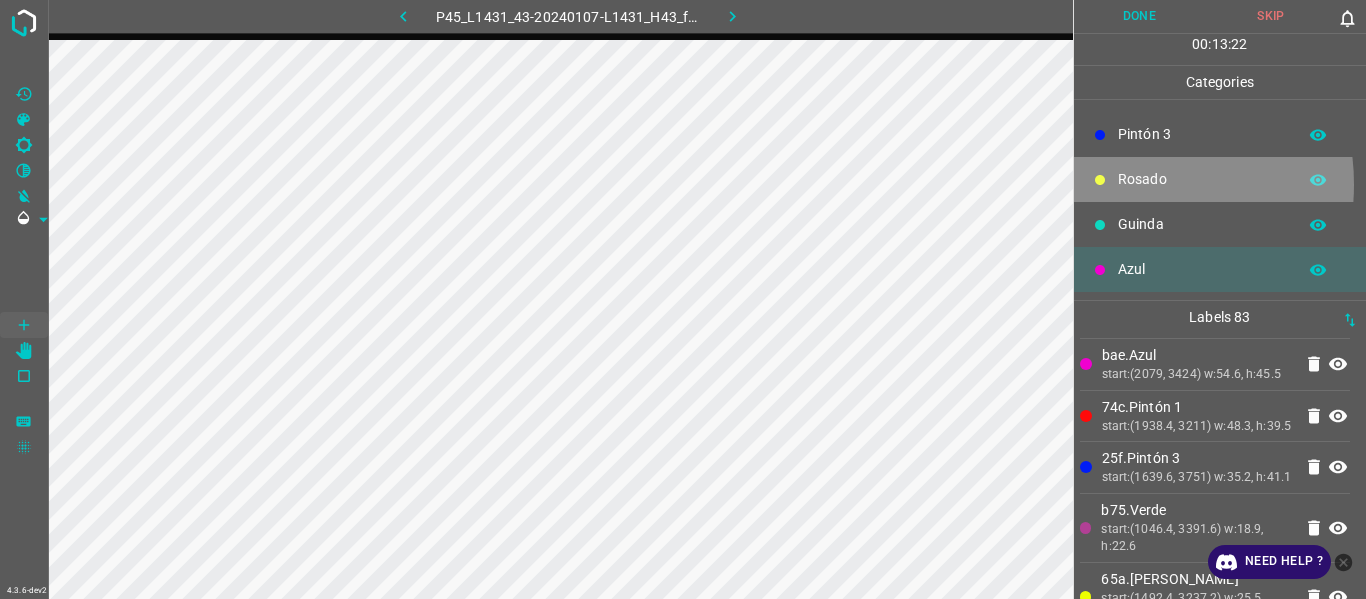 click on "Rosado" at bounding box center [1220, 179] 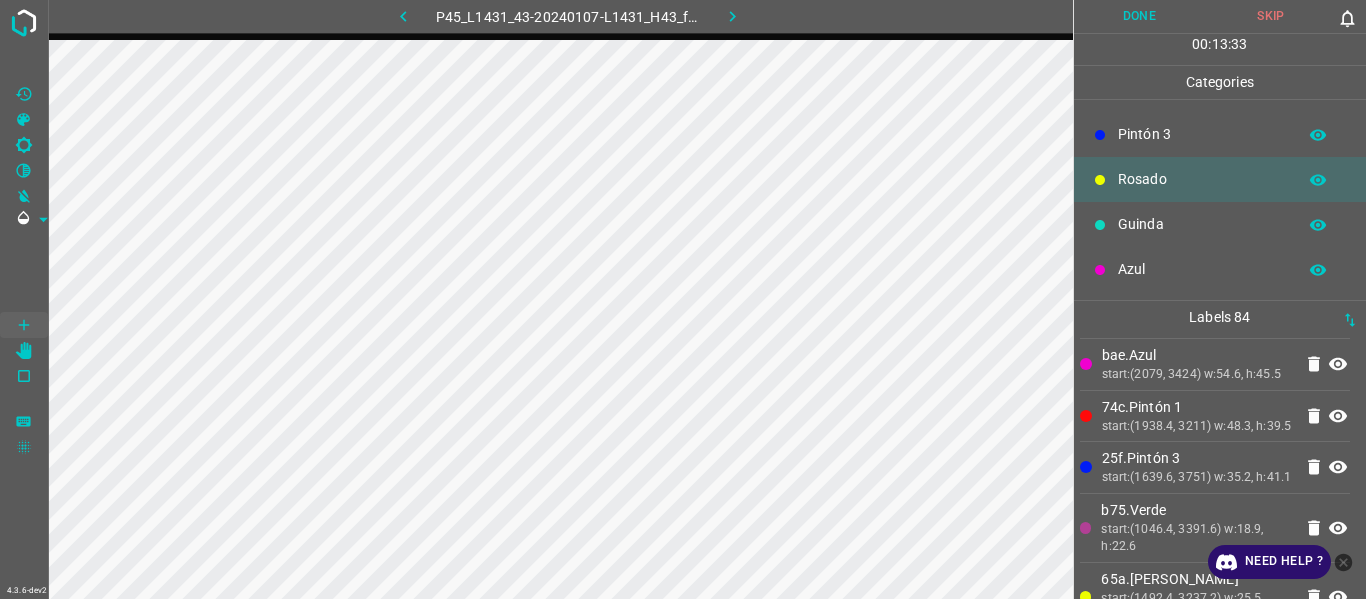 click at bounding box center [404, 16] 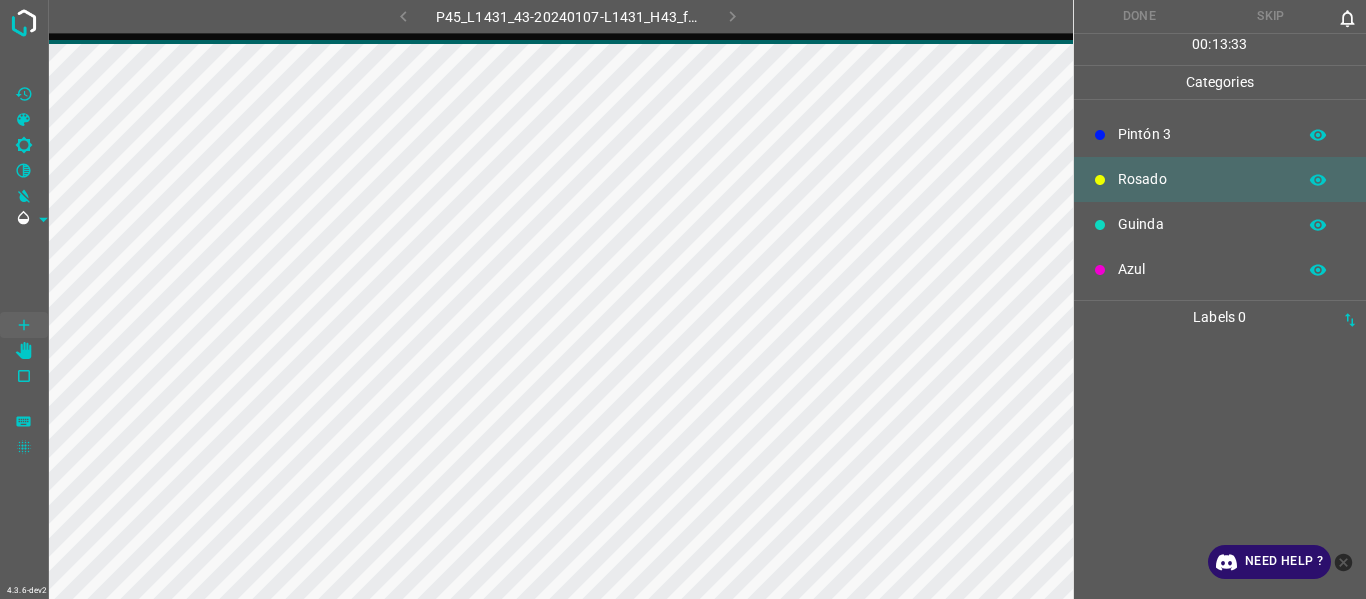 scroll, scrollTop: 0, scrollLeft: 0, axis: both 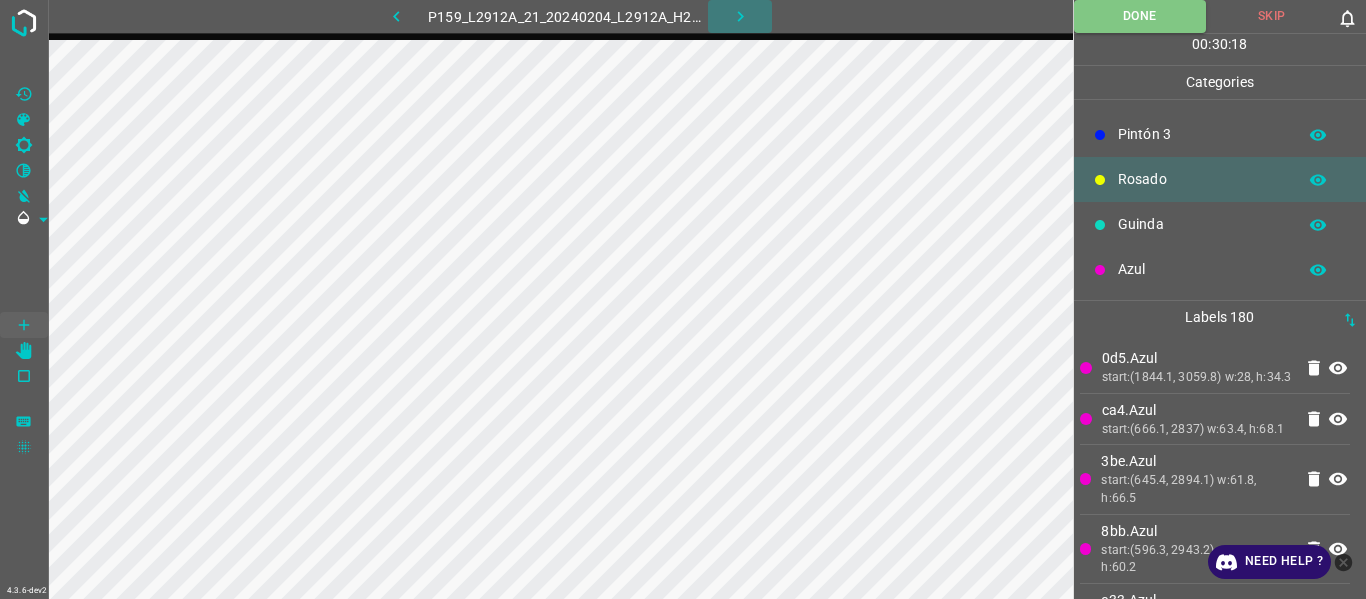 click at bounding box center (740, 16) 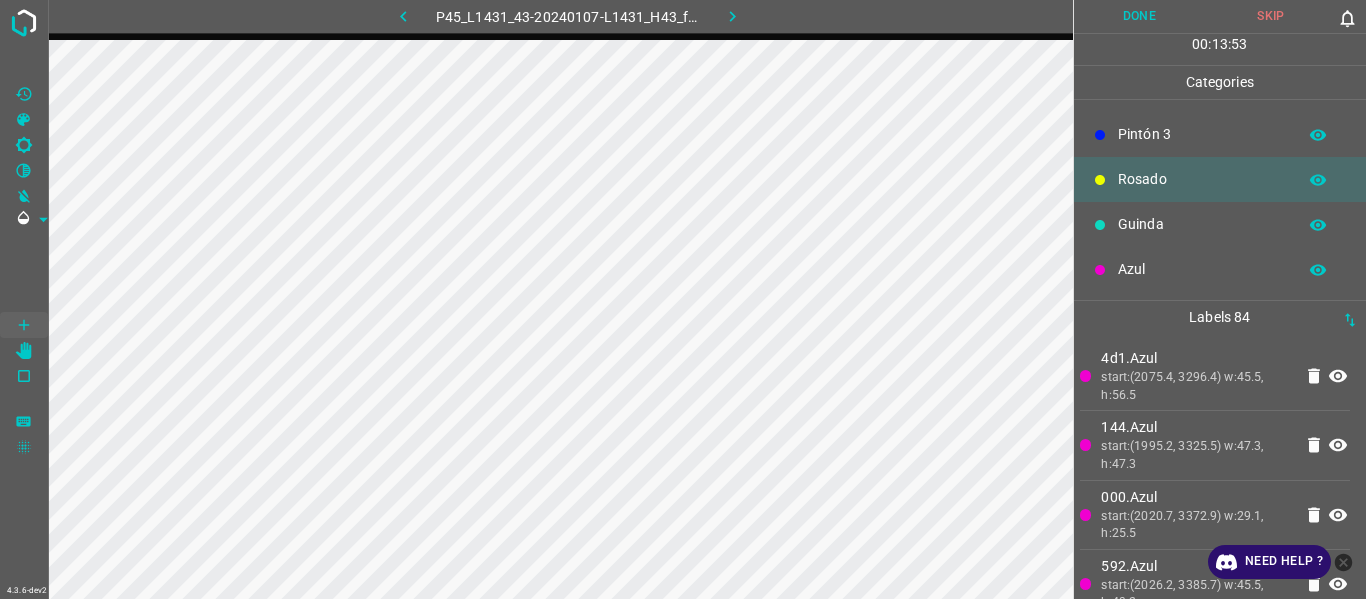 click on "start:(2075.4, 3296.4)
w:45.5, h:56.5" at bounding box center [1196, 386] 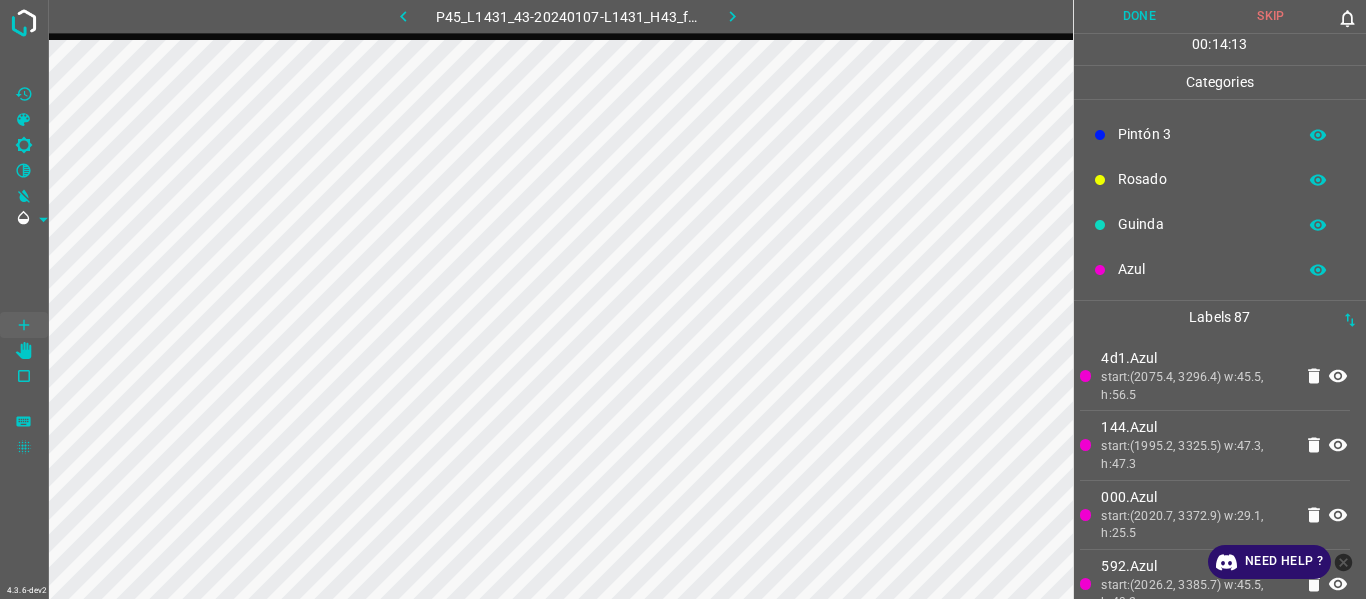 click on "Guinda" at bounding box center (1202, 224) 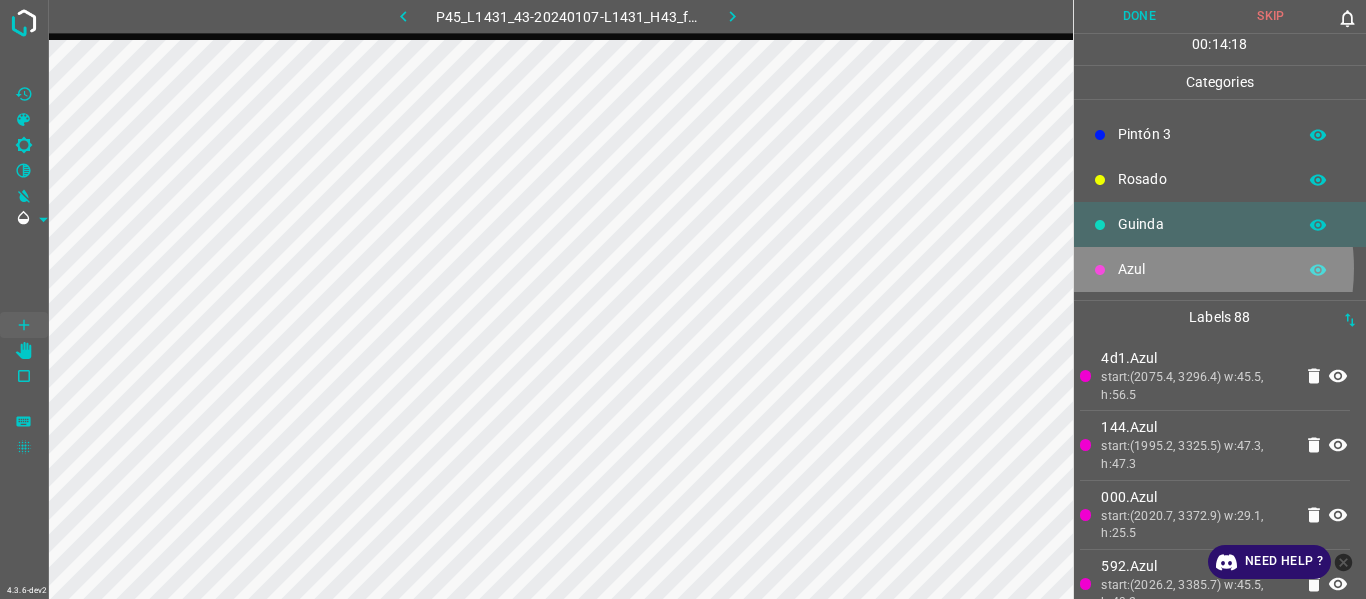 click on "Azul" at bounding box center [1202, 269] 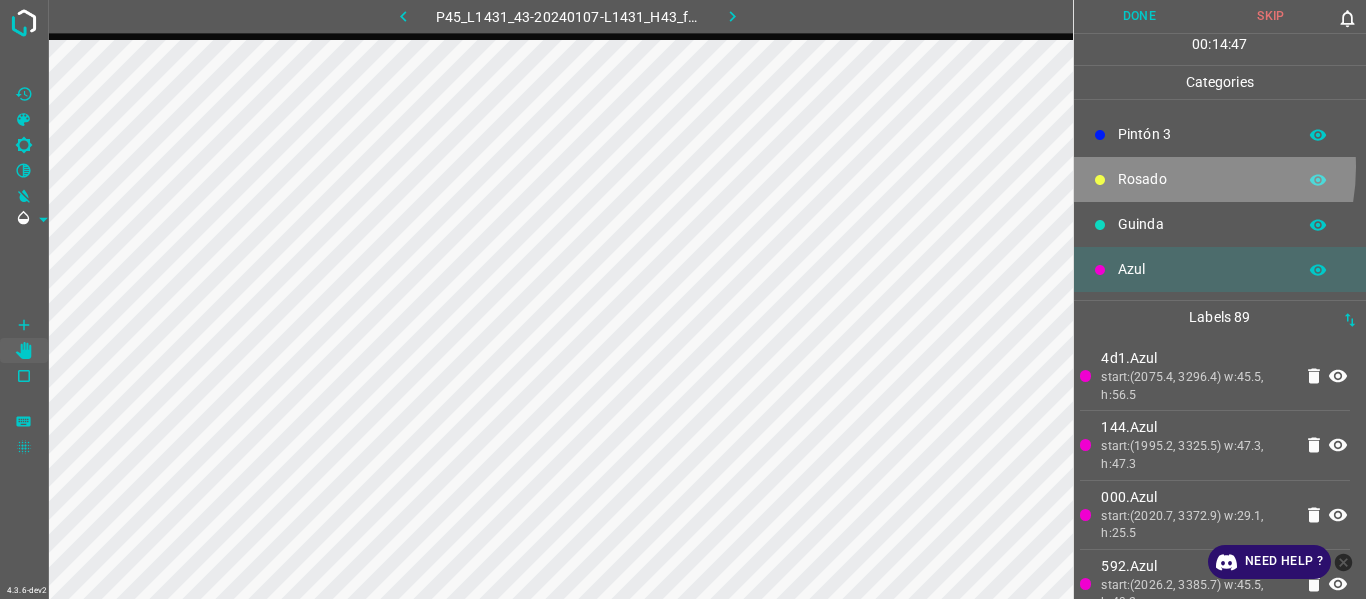click on "Rosado" at bounding box center [1220, 179] 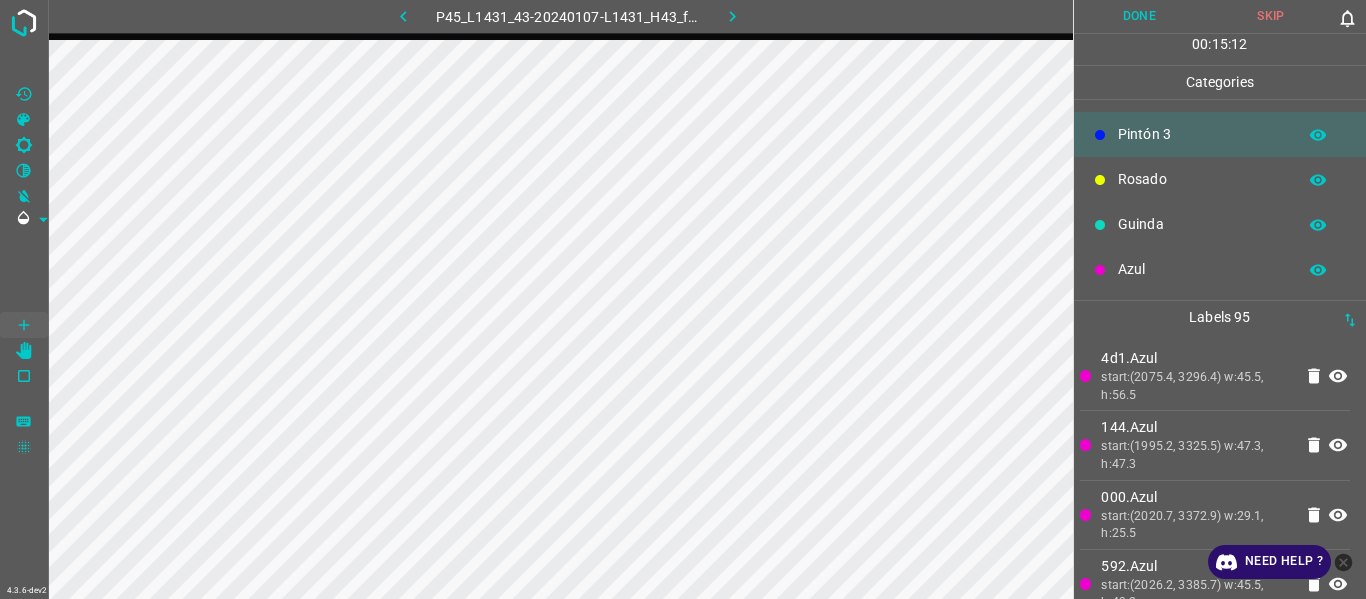 drag, startPoint x: 1183, startPoint y: 265, endPoint x: 1169, endPoint y: 273, distance: 16.124516 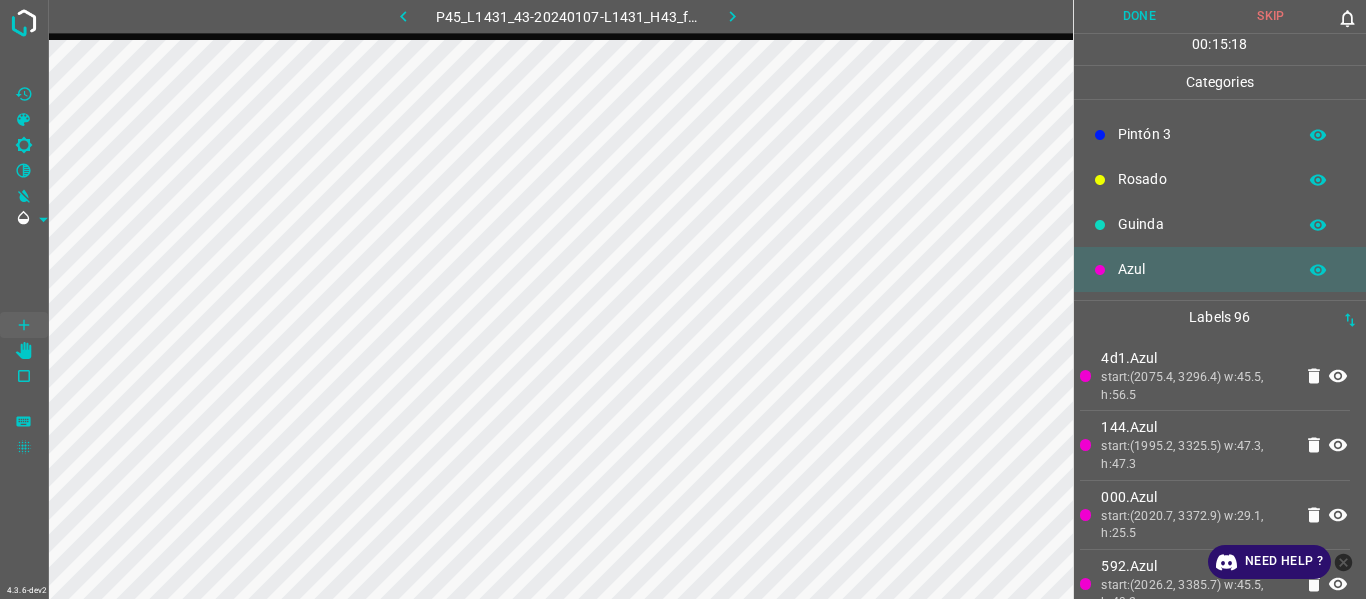 click on "Guinda" at bounding box center (1220, 224) 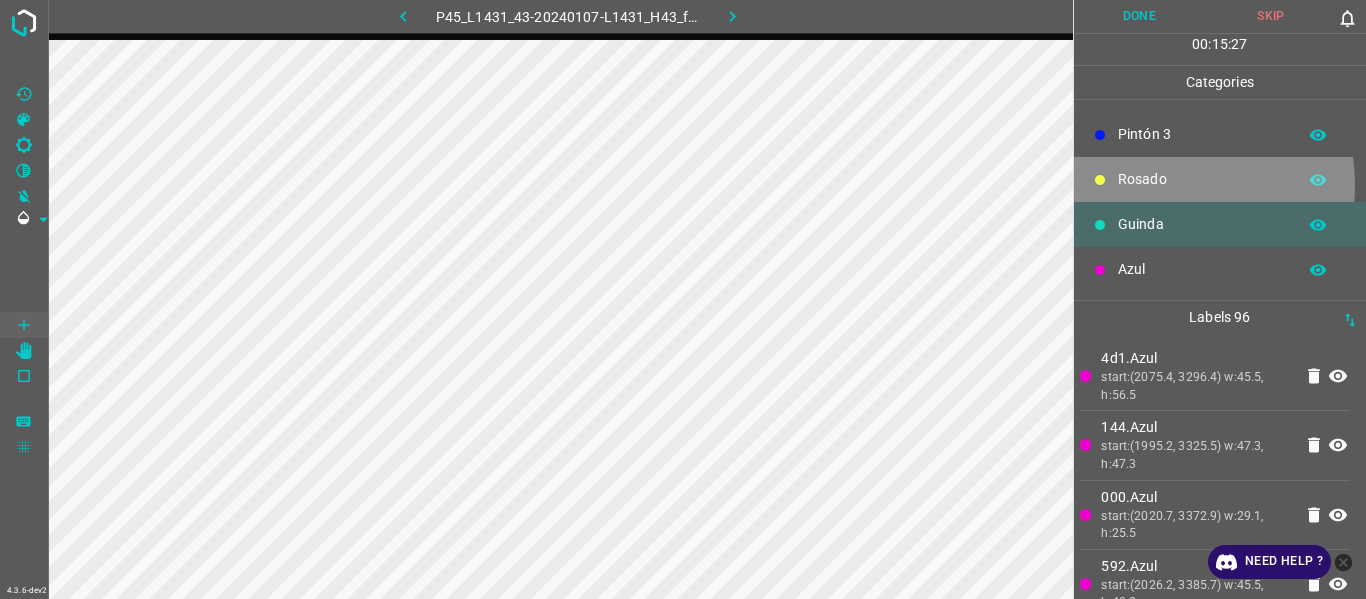 click on "Rosado" at bounding box center (1202, 179) 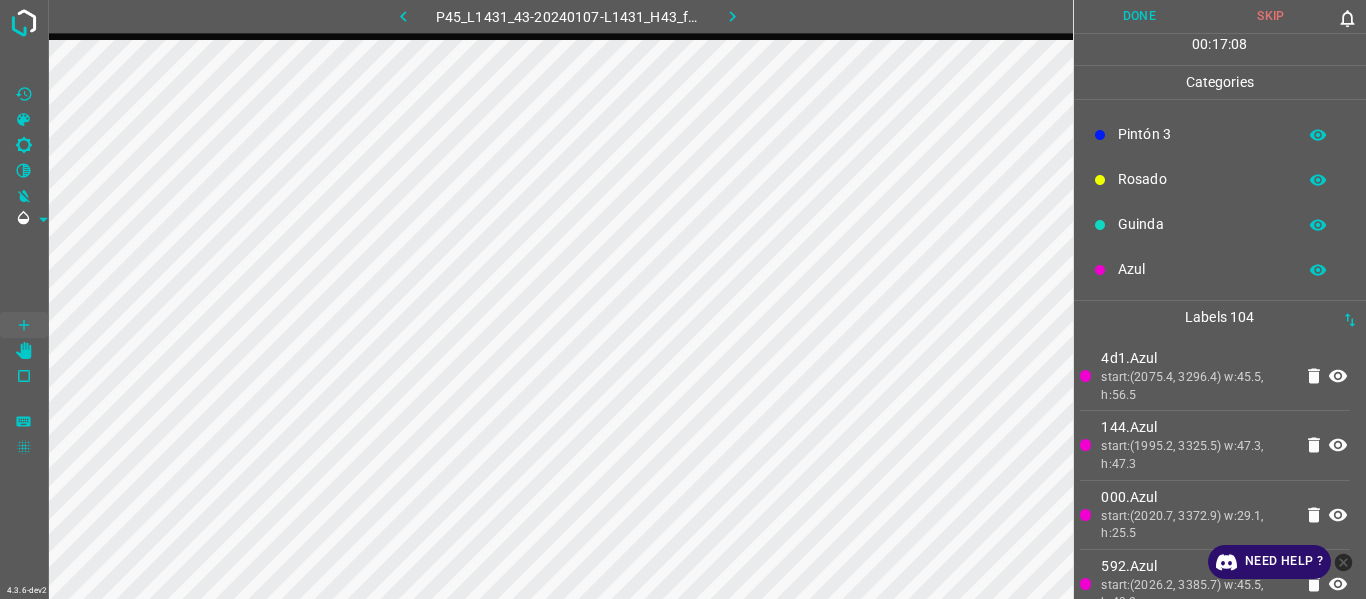 click on "Azul" at bounding box center (1202, 269) 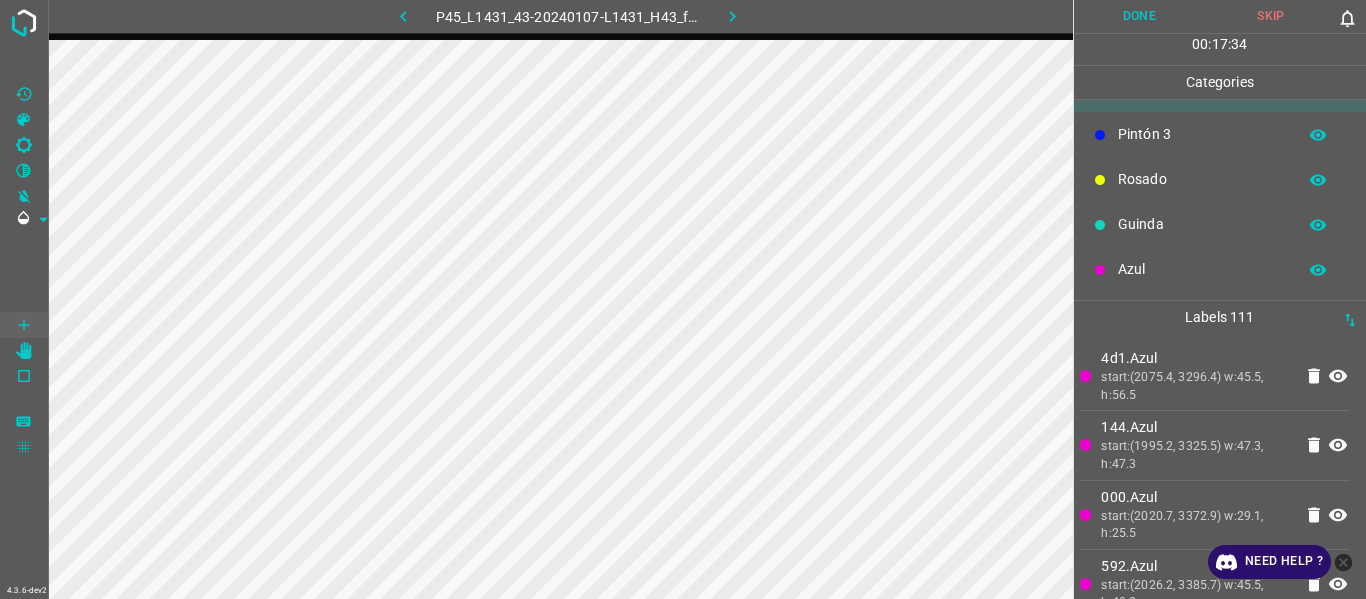 click on "Guinda" at bounding box center [1202, 224] 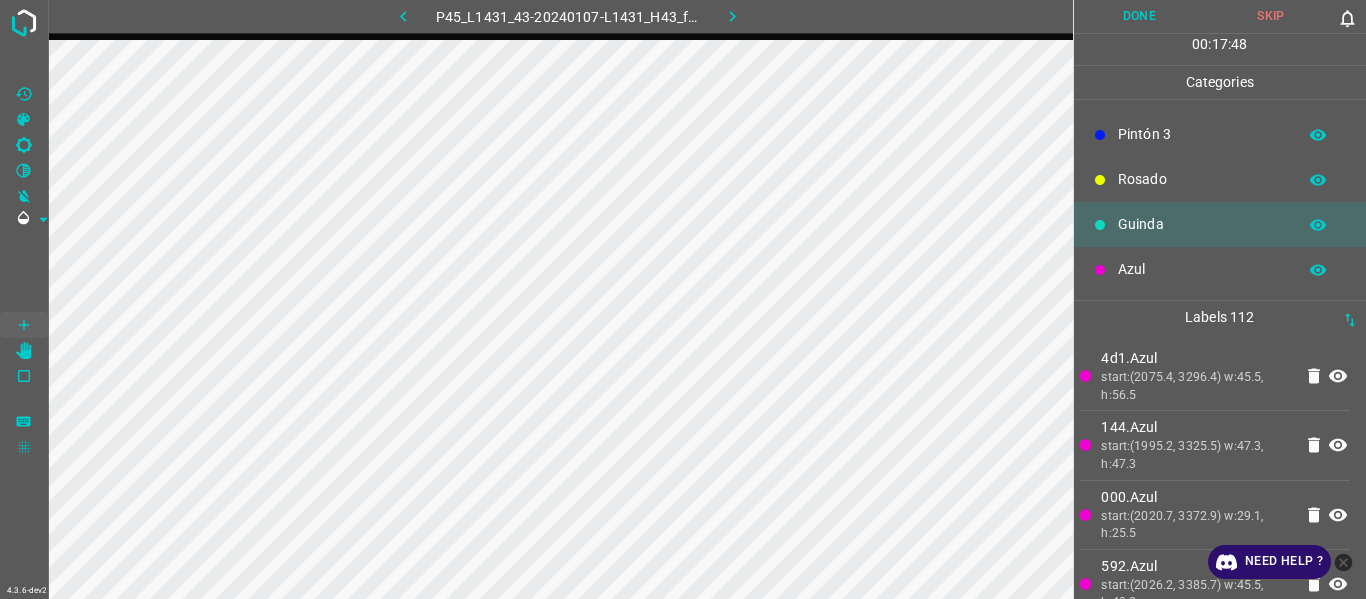 click on "Rosado" at bounding box center [1202, 179] 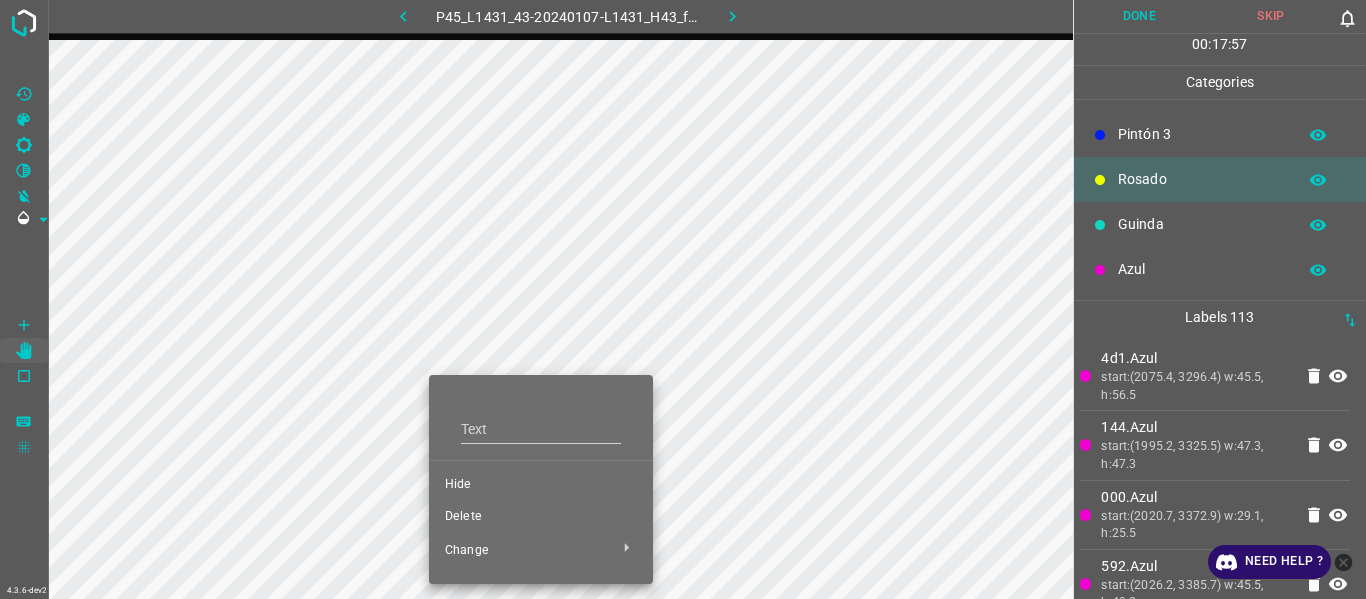 click on "Hide" at bounding box center (541, 485) 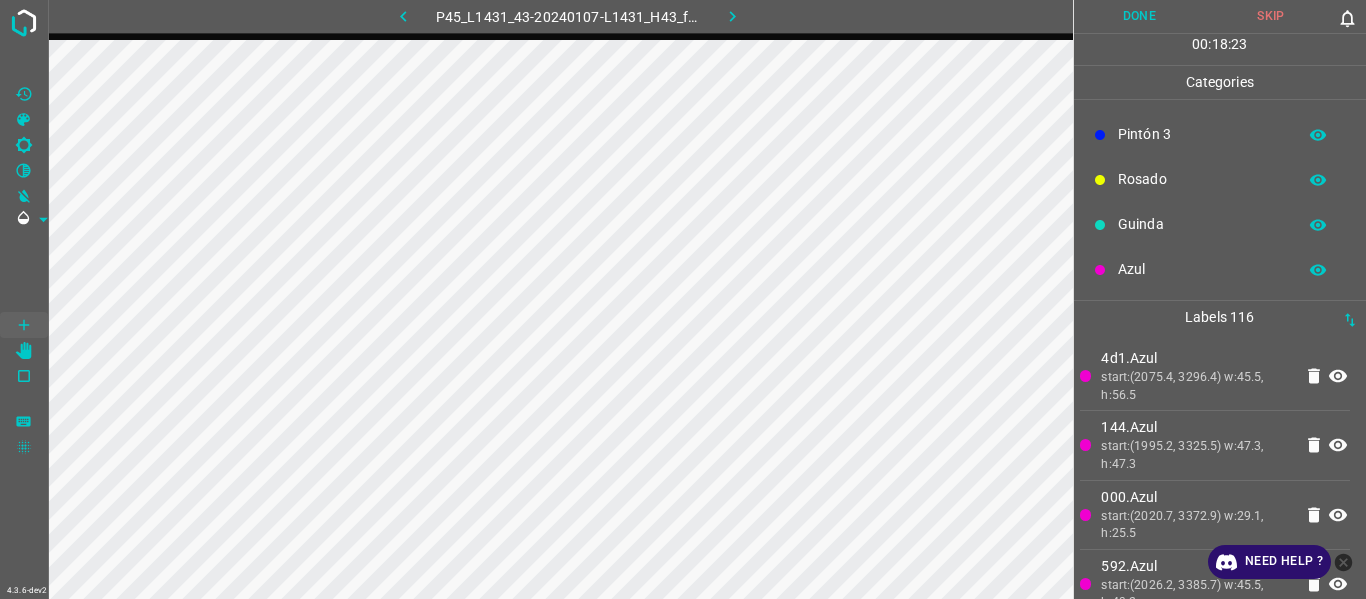 click on "Guinda" at bounding box center (1202, 224) 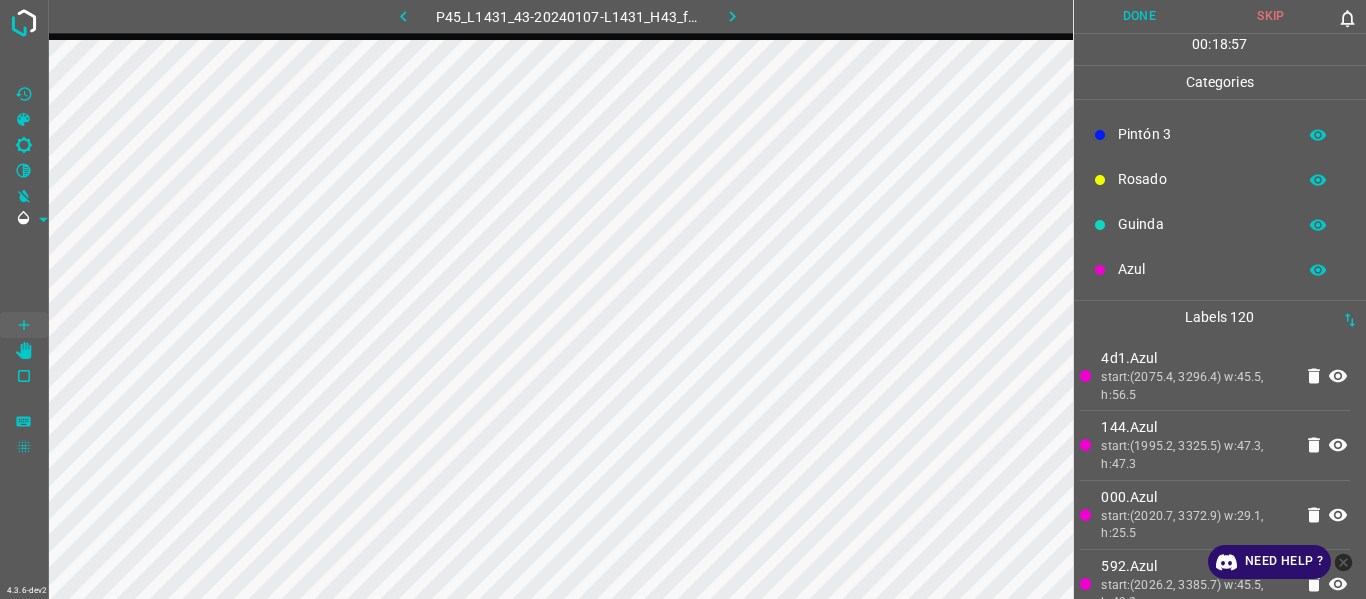 click on "Azul" at bounding box center [1220, 269] 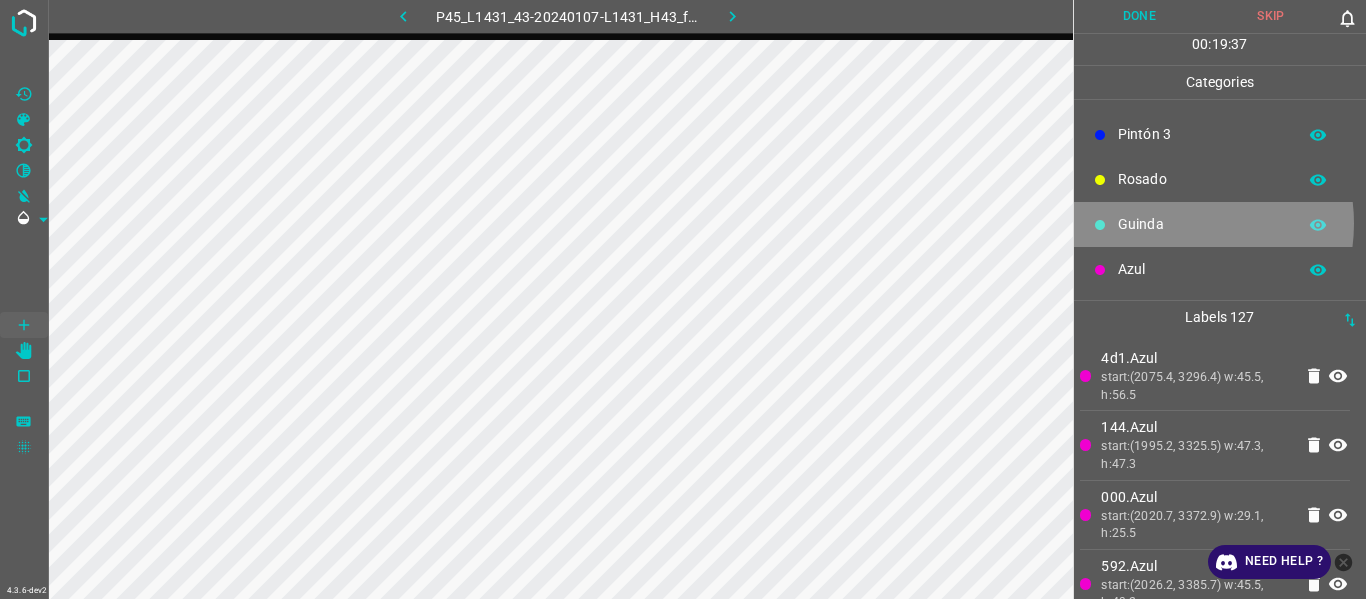 drag, startPoint x: 1169, startPoint y: 223, endPoint x: 1169, endPoint y: 201, distance: 22 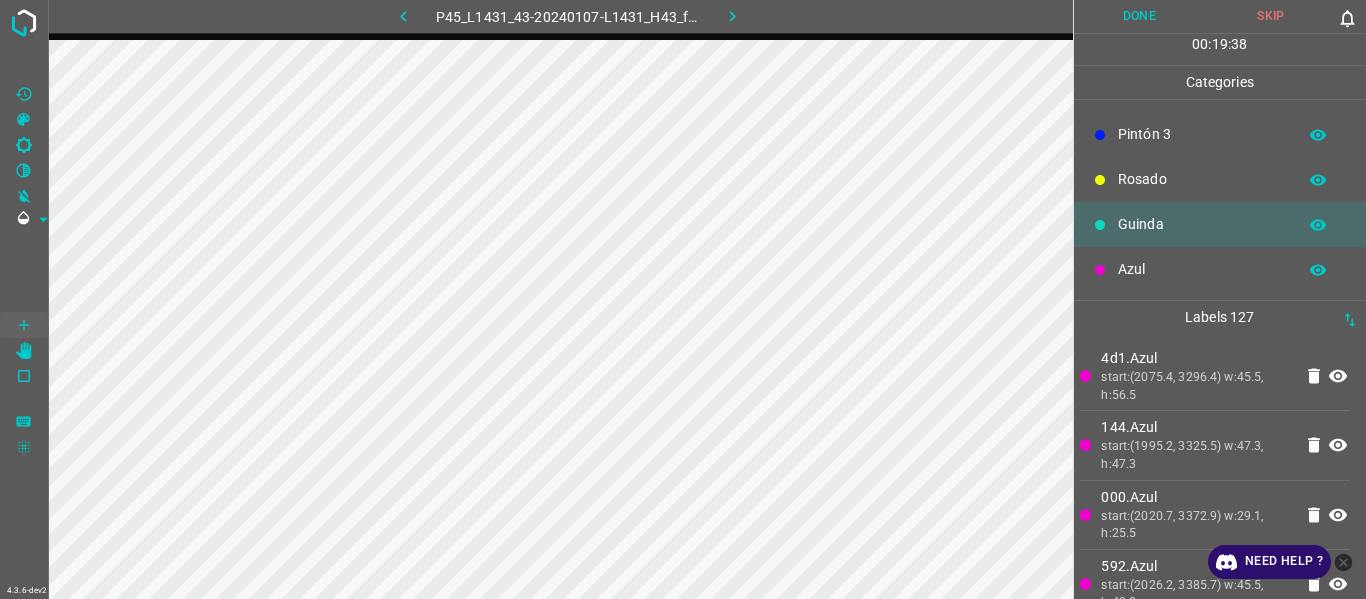 click on "Rosado" at bounding box center (1202, 179) 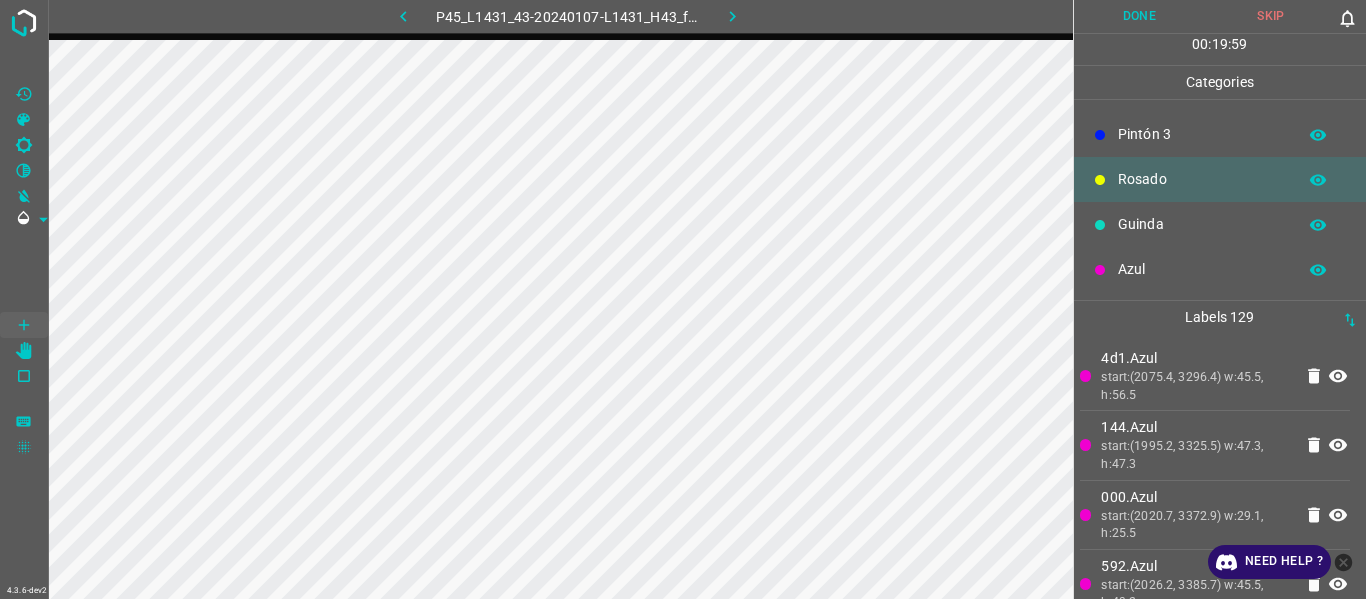 click on "Azul" at bounding box center (1202, 269) 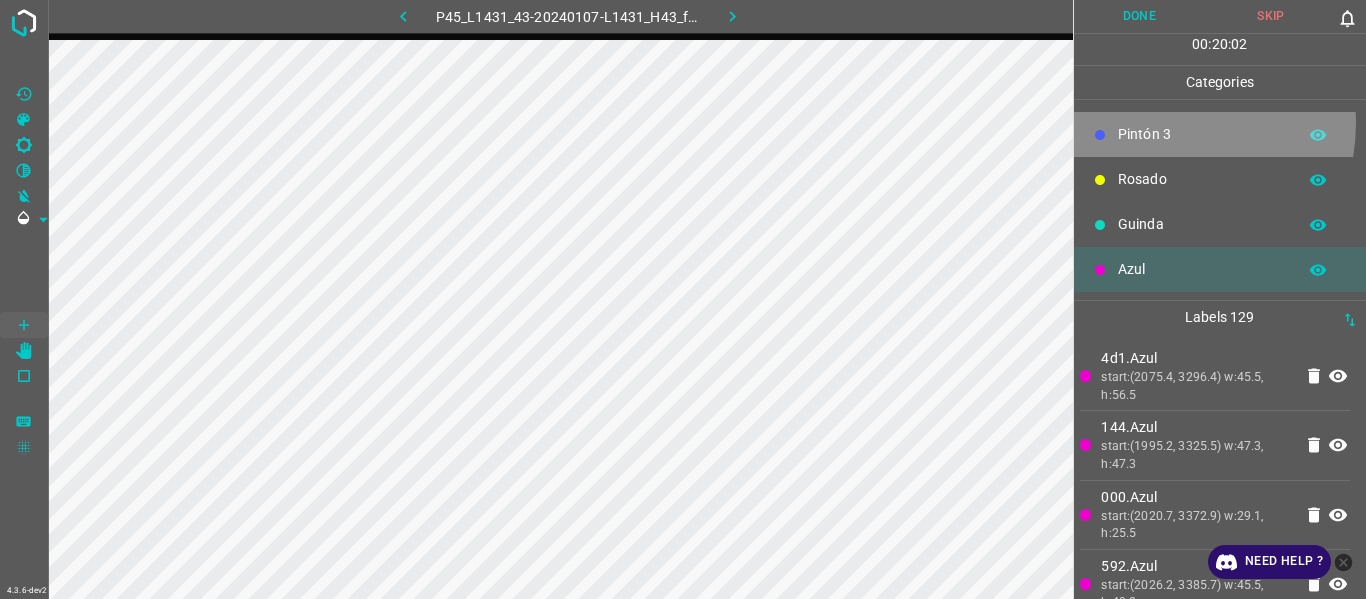 click on "Pintón 3" at bounding box center (1220, 134) 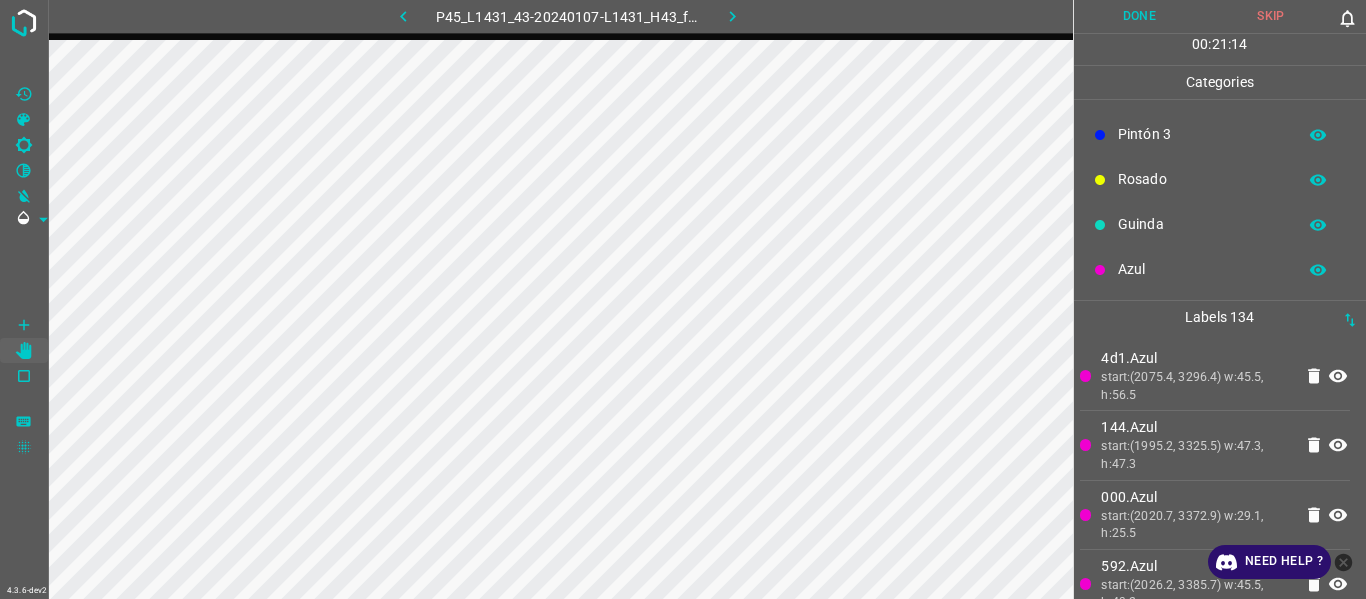 click on "Azul" at bounding box center [1220, 269] 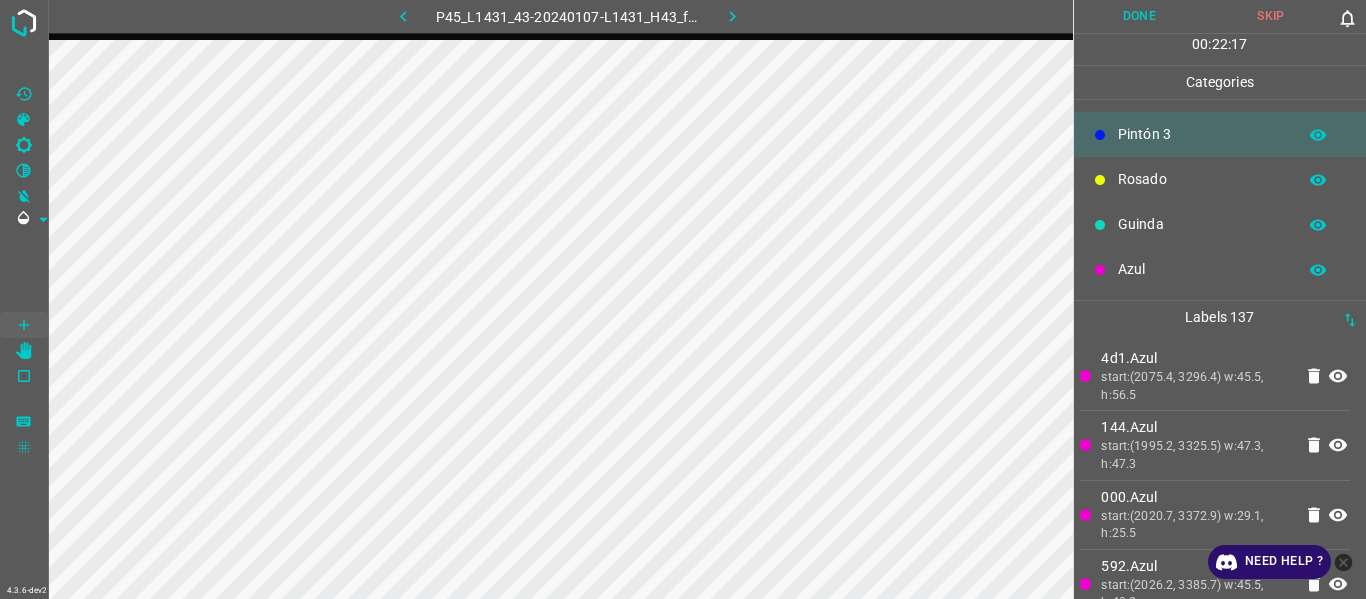 click on "Rosado" at bounding box center (1202, 179) 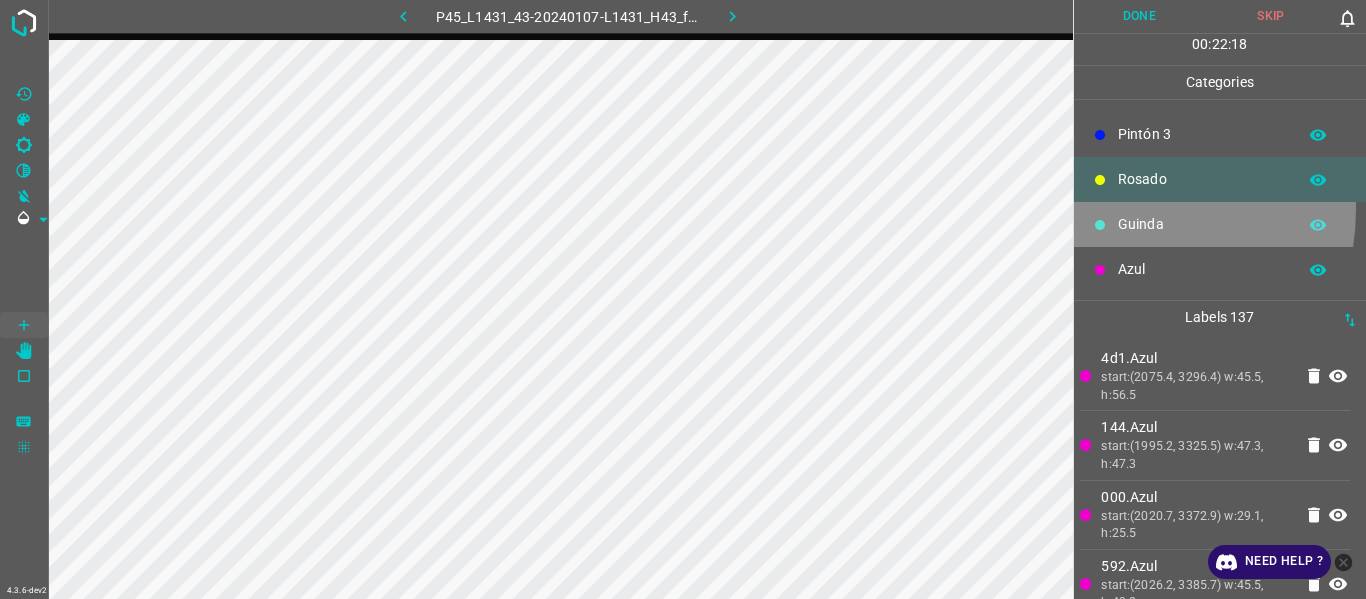 click on "Guinda" at bounding box center (1220, 224) 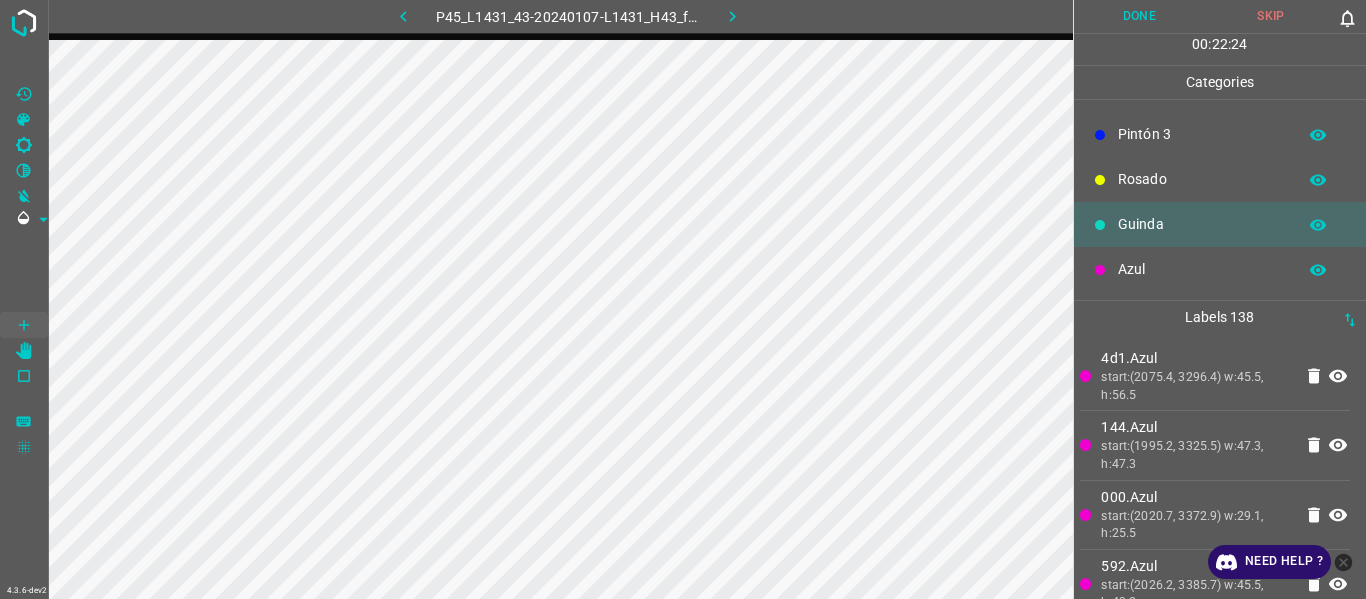 drag, startPoint x: 1165, startPoint y: 467, endPoint x: 1077, endPoint y: 435, distance: 93.637596 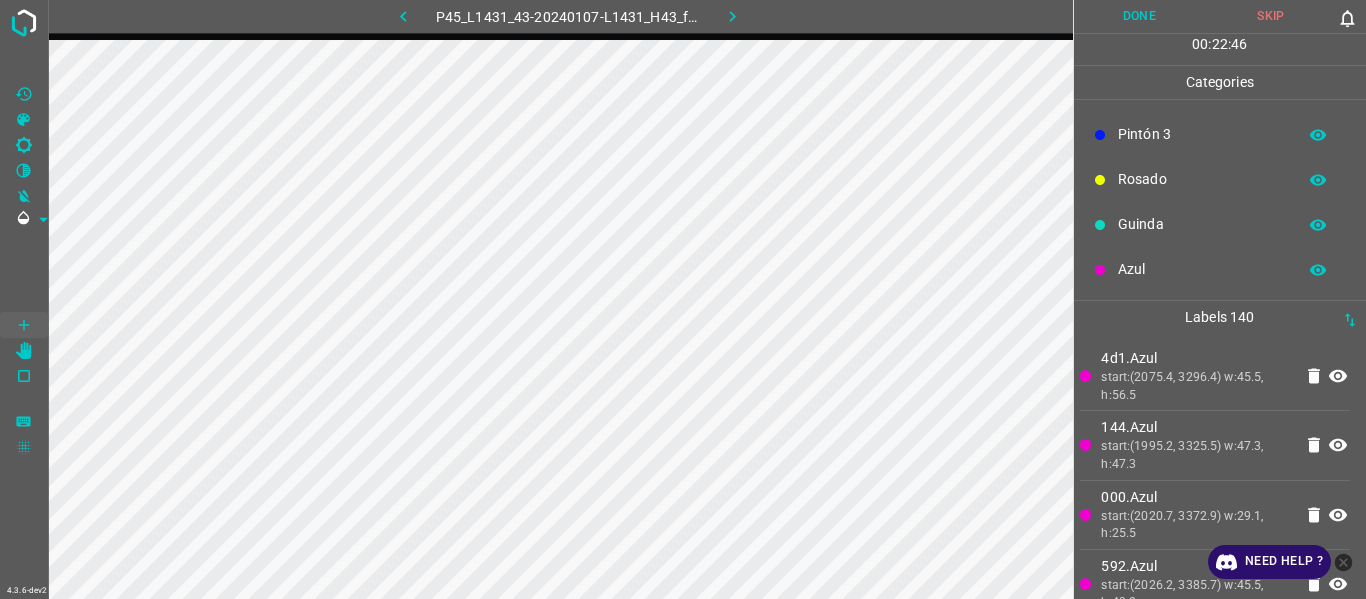 click 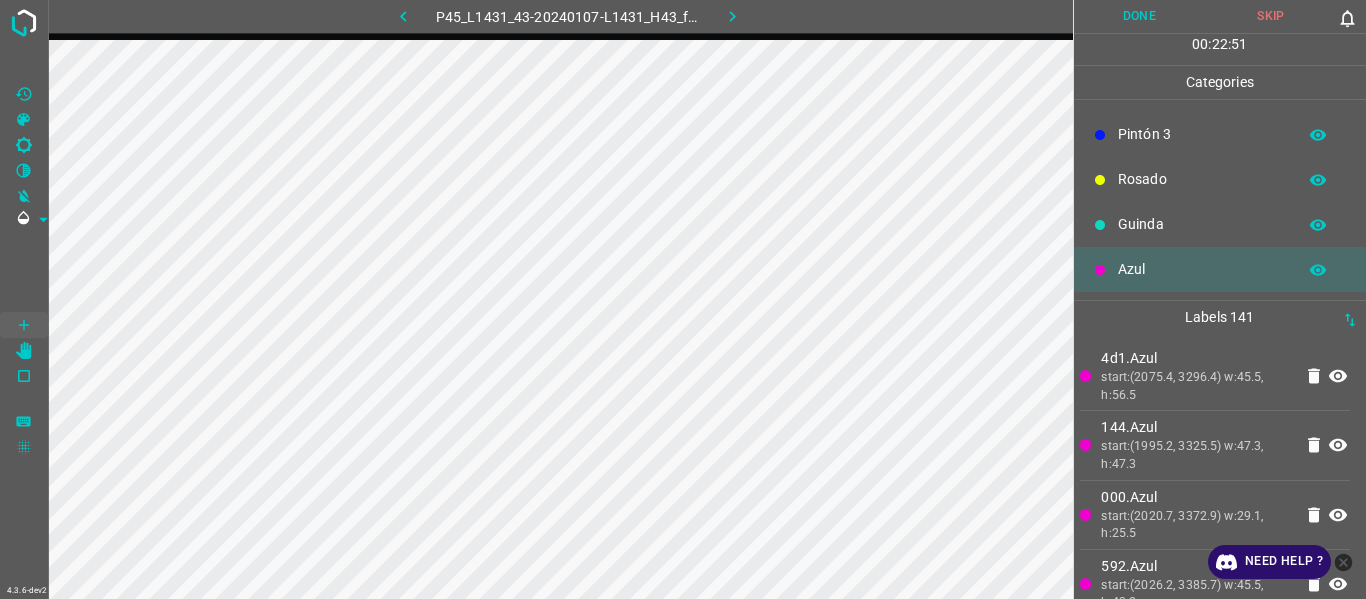 click on "Guinda" at bounding box center (1202, 224) 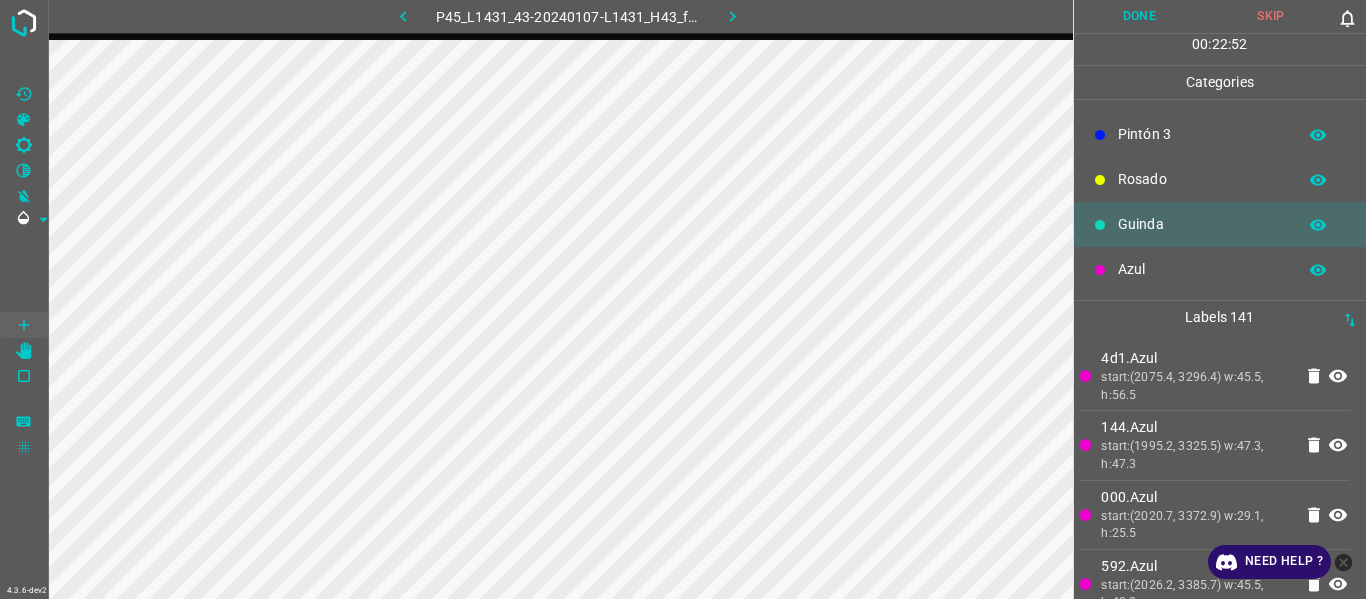 click on "Rosado" at bounding box center [1220, 179] 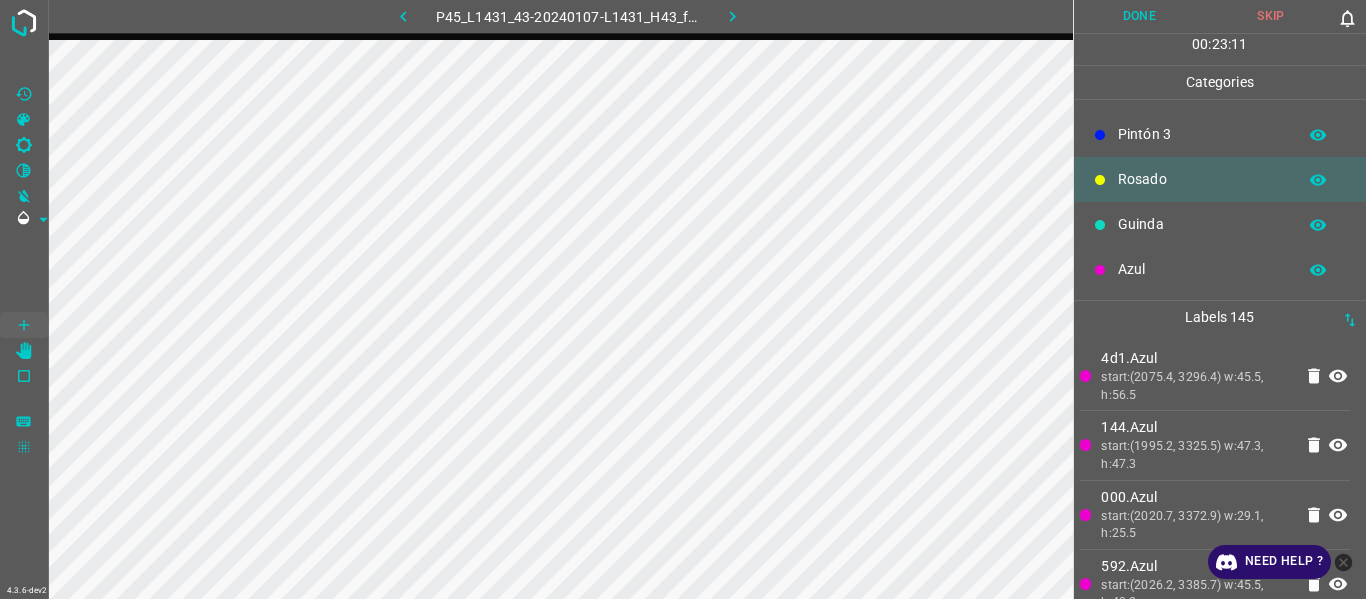 click on "Guinda" at bounding box center (1202, 224) 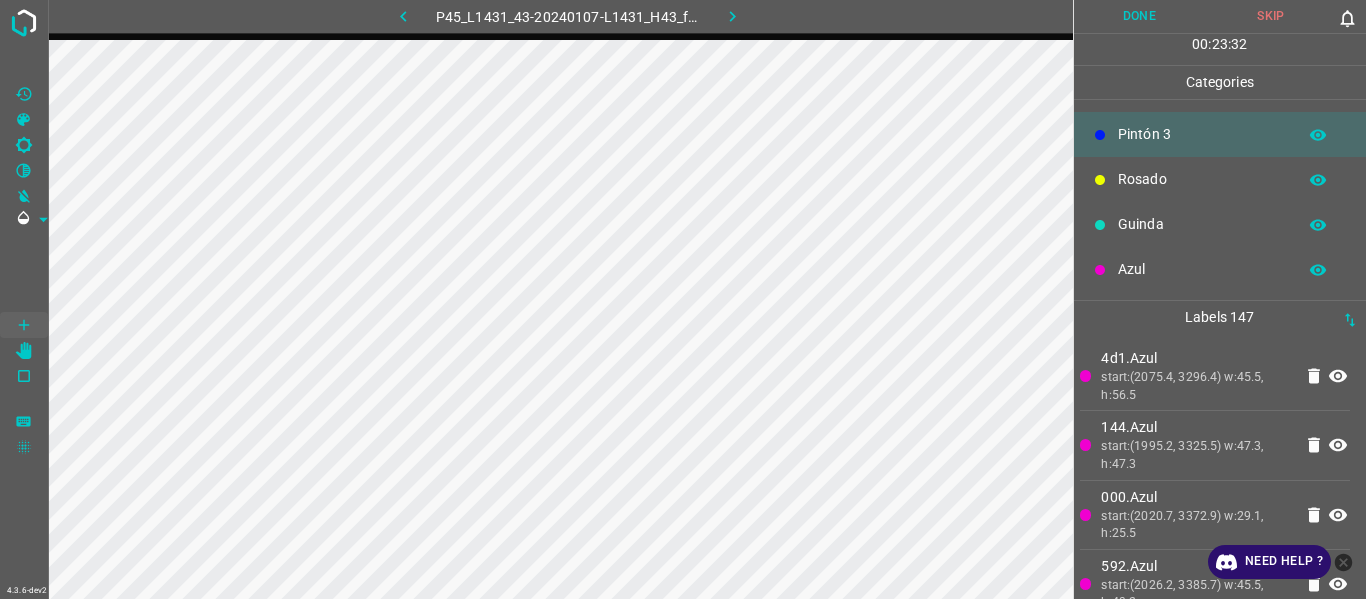 click on "start:(1995.2, 3325.5)
w:47.3, h:47.3" at bounding box center (1196, 455) 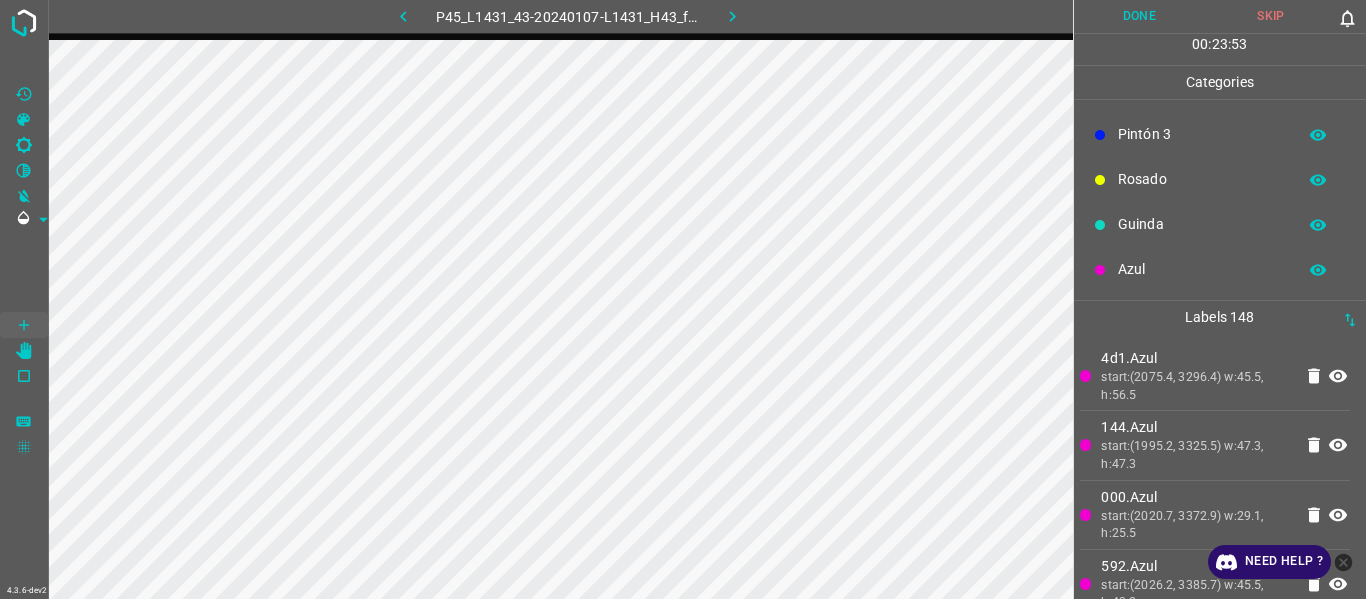 click on "Azul" at bounding box center [1220, 269] 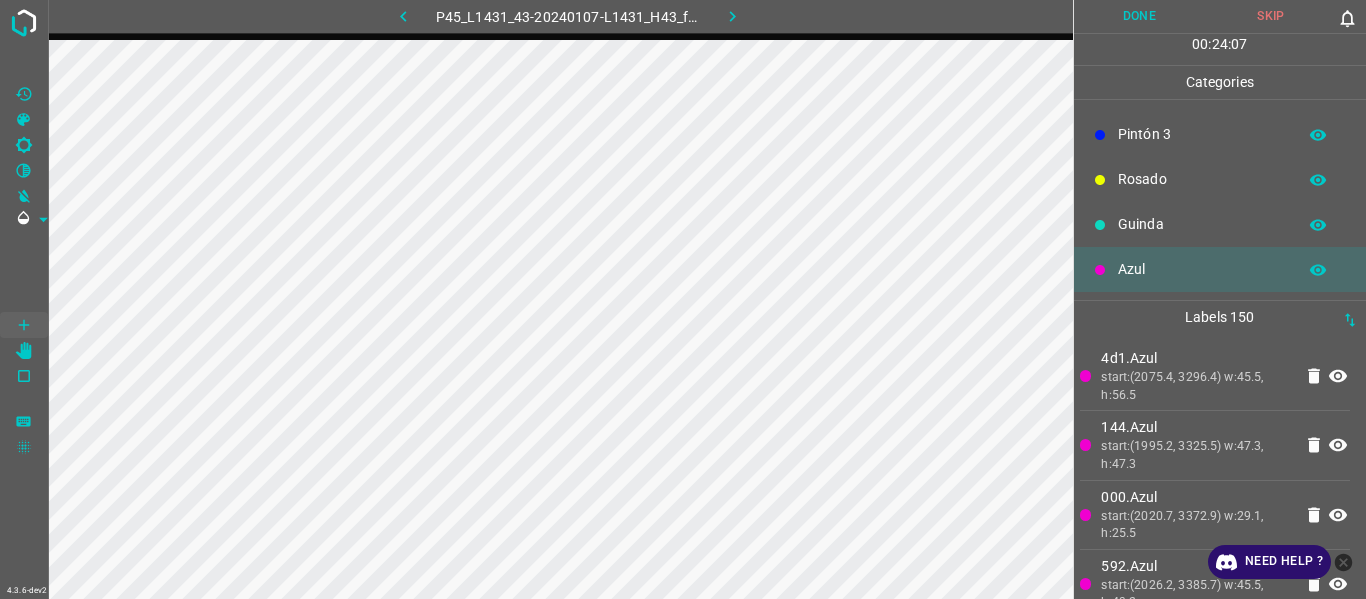 click on "Guinda" at bounding box center (1202, 224) 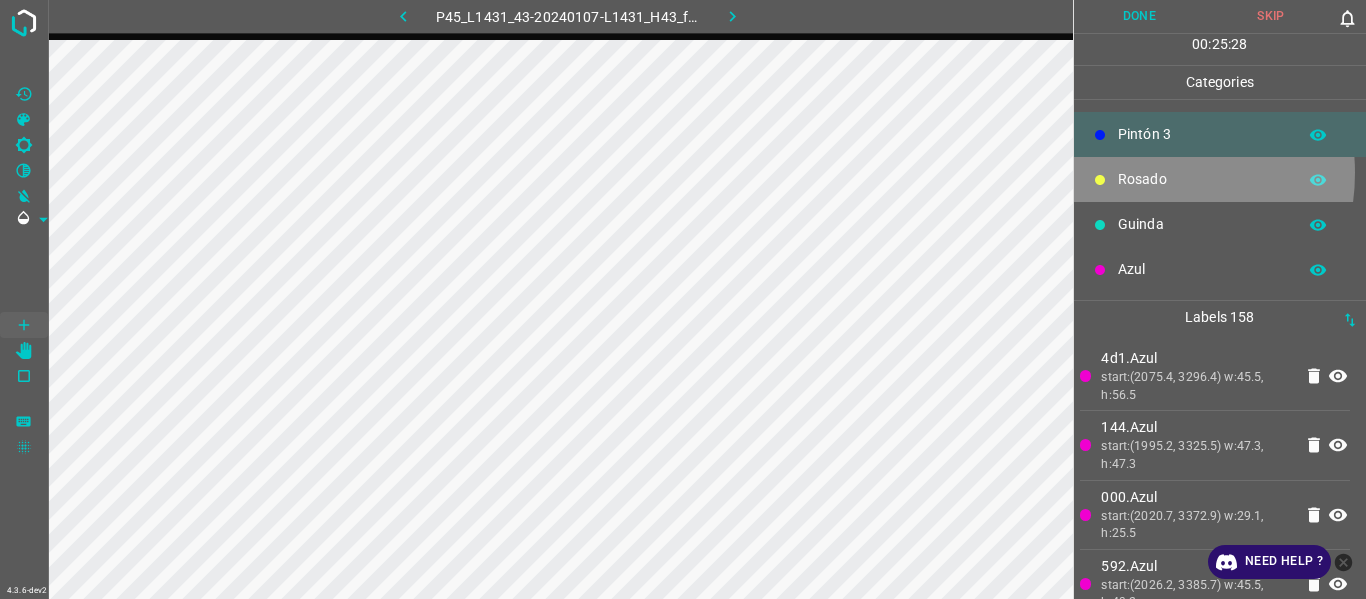 click on "Rosado" at bounding box center [1202, 179] 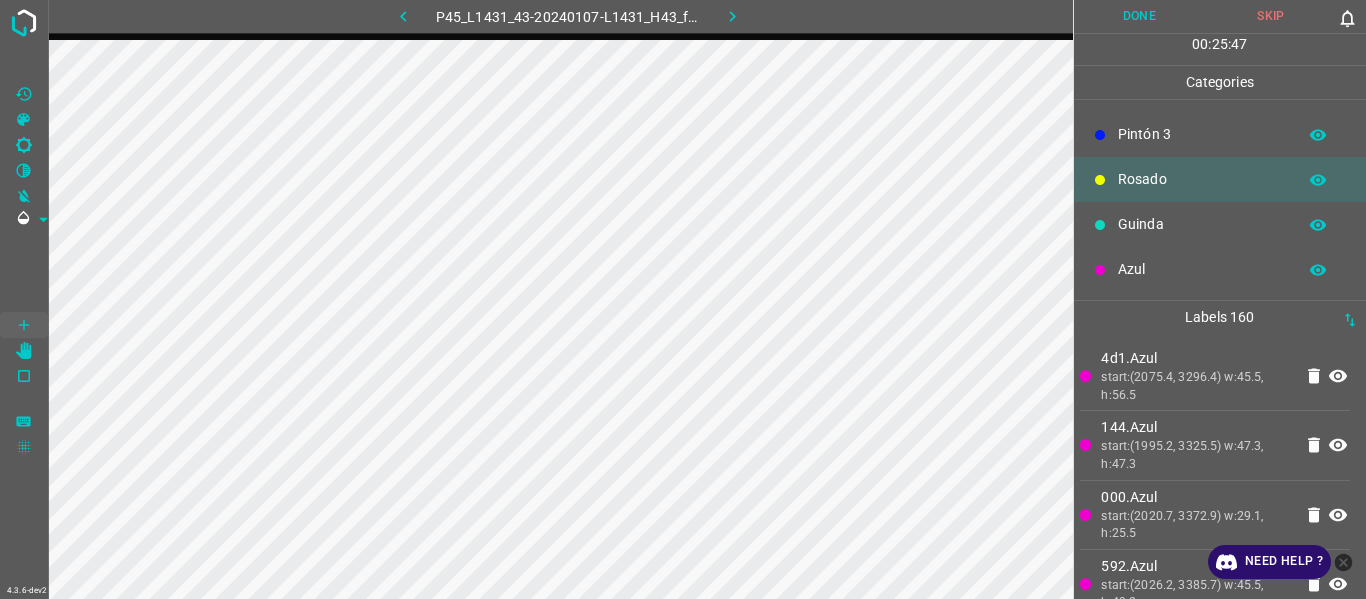 click at bounding box center (1100, 225) 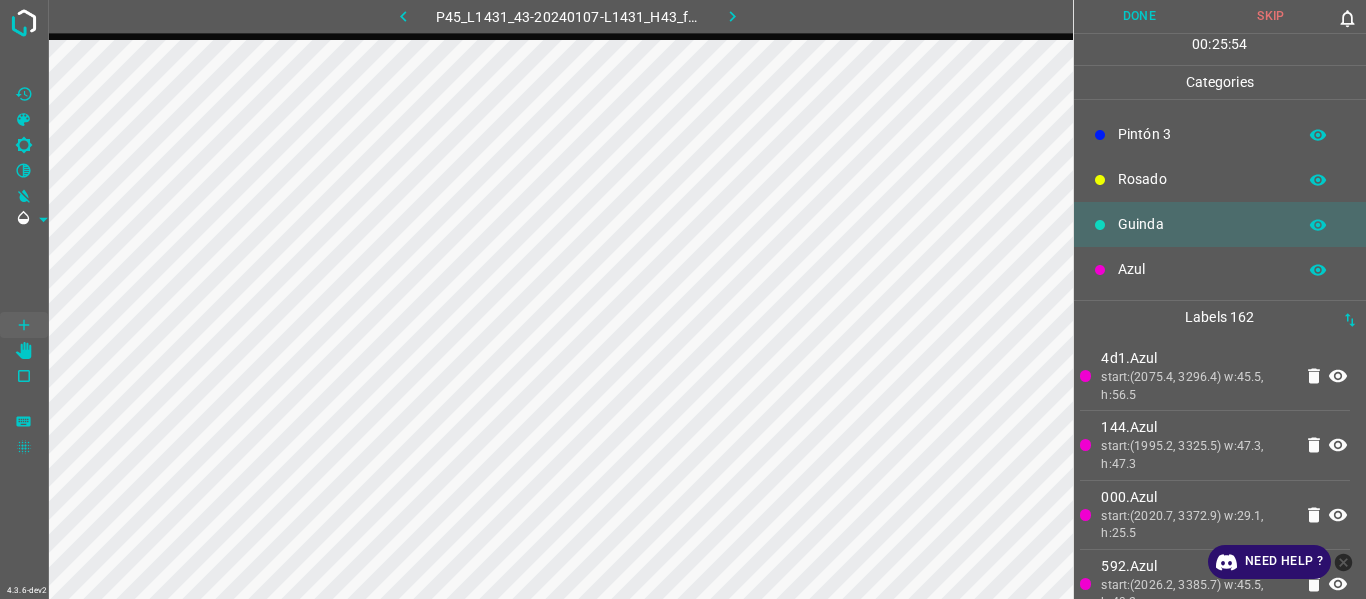 click on "Azul" at bounding box center (1202, 269) 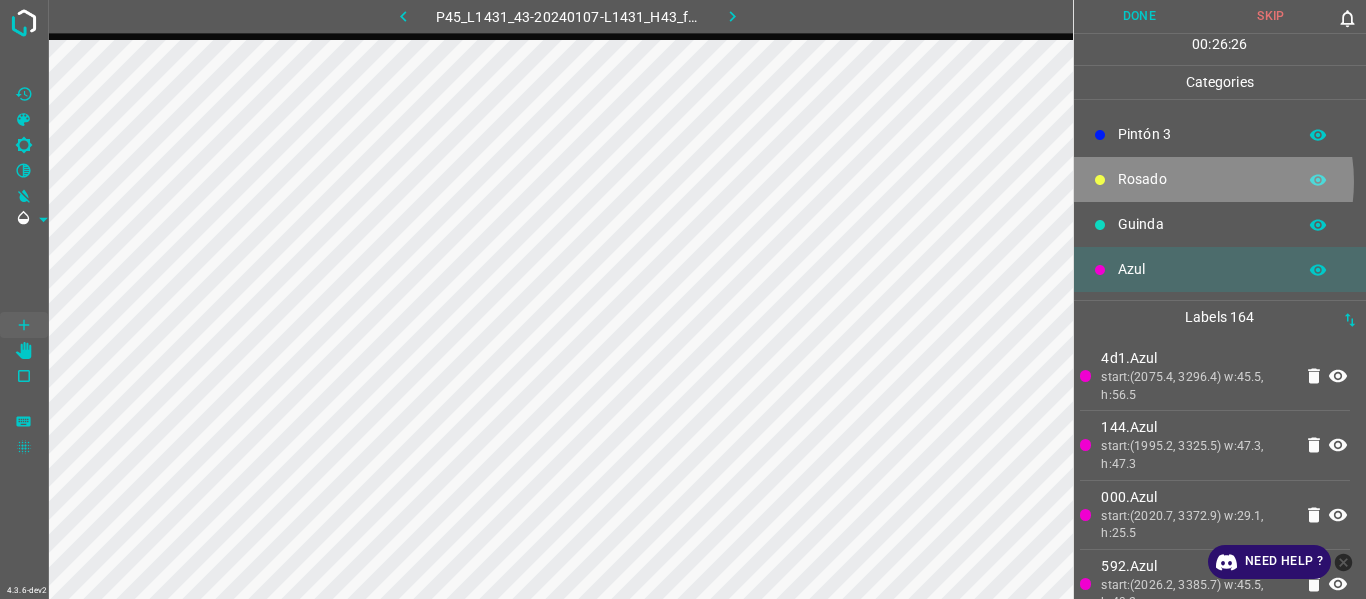 click on "Rosado" at bounding box center (1202, 179) 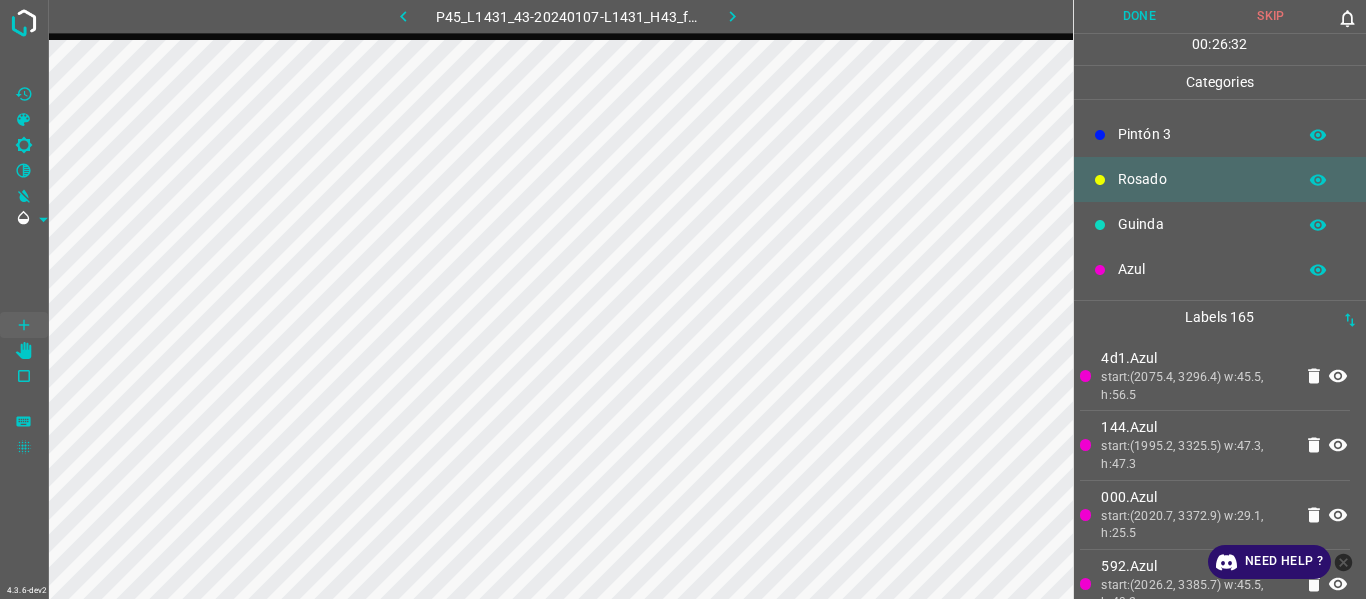 drag, startPoint x: 1127, startPoint y: 221, endPoint x: 1107, endPoint y: 227, distance: 20.880613 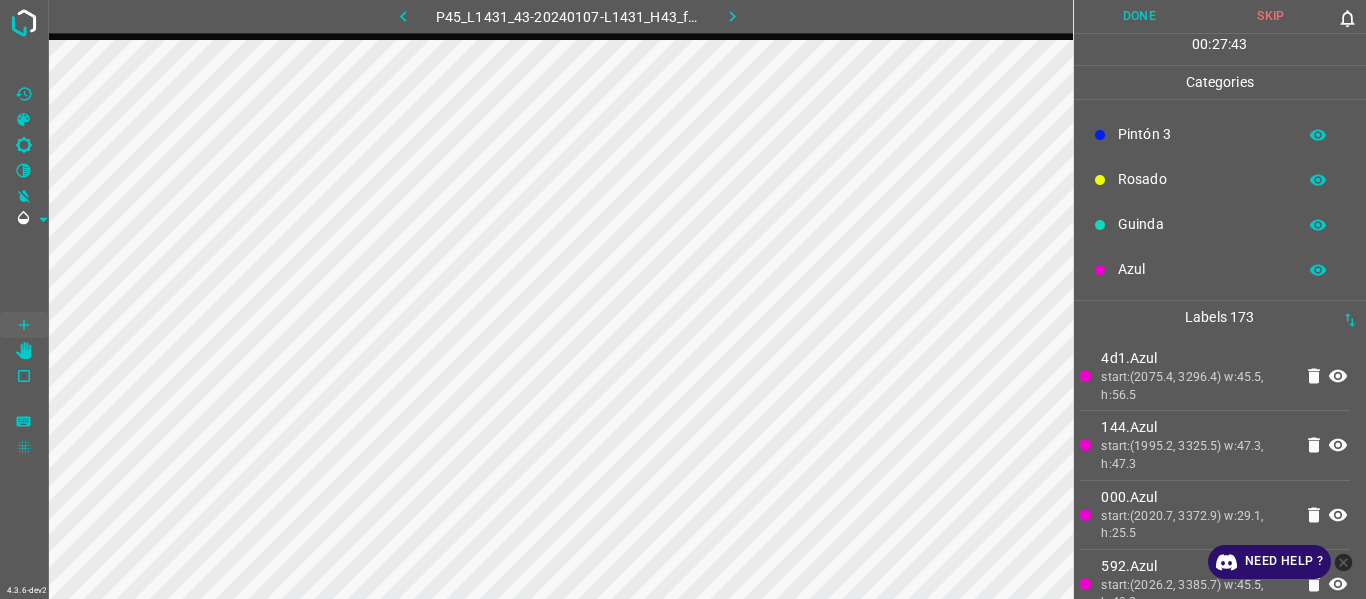 click on "000.Azul
start:(2020.7, 3372.9)
w:29.1, h:25.5" at bounding box center [1215, 515] 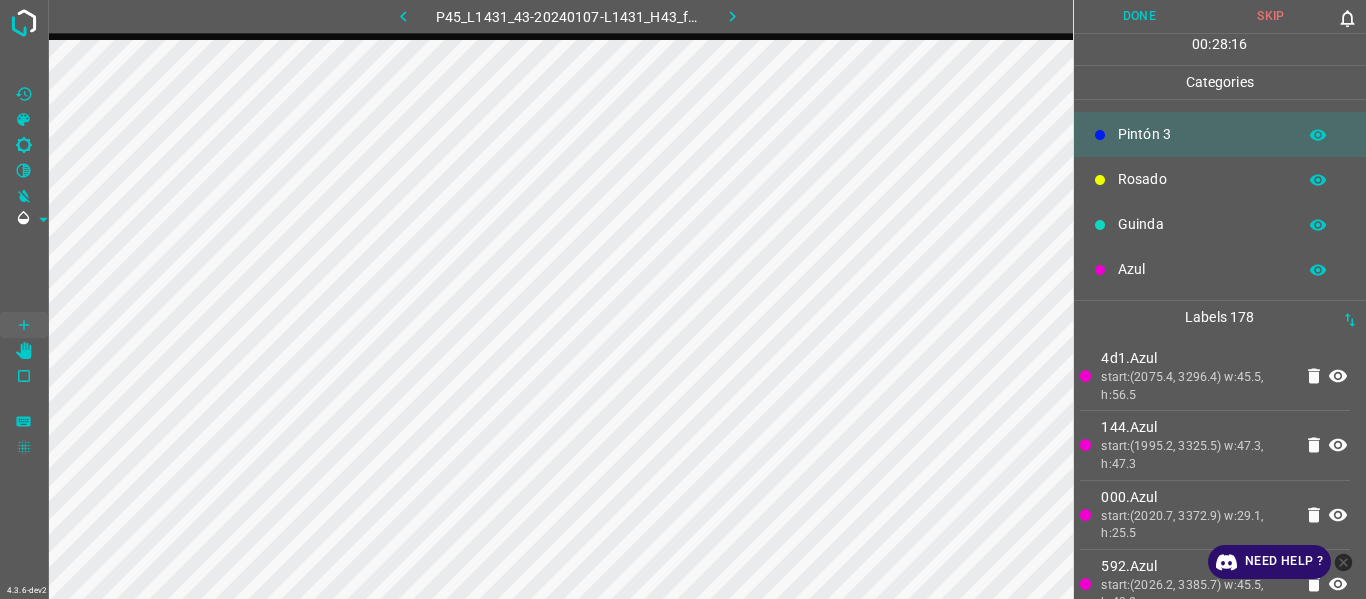 click on "Azul" at bounding box center (1202, 269) 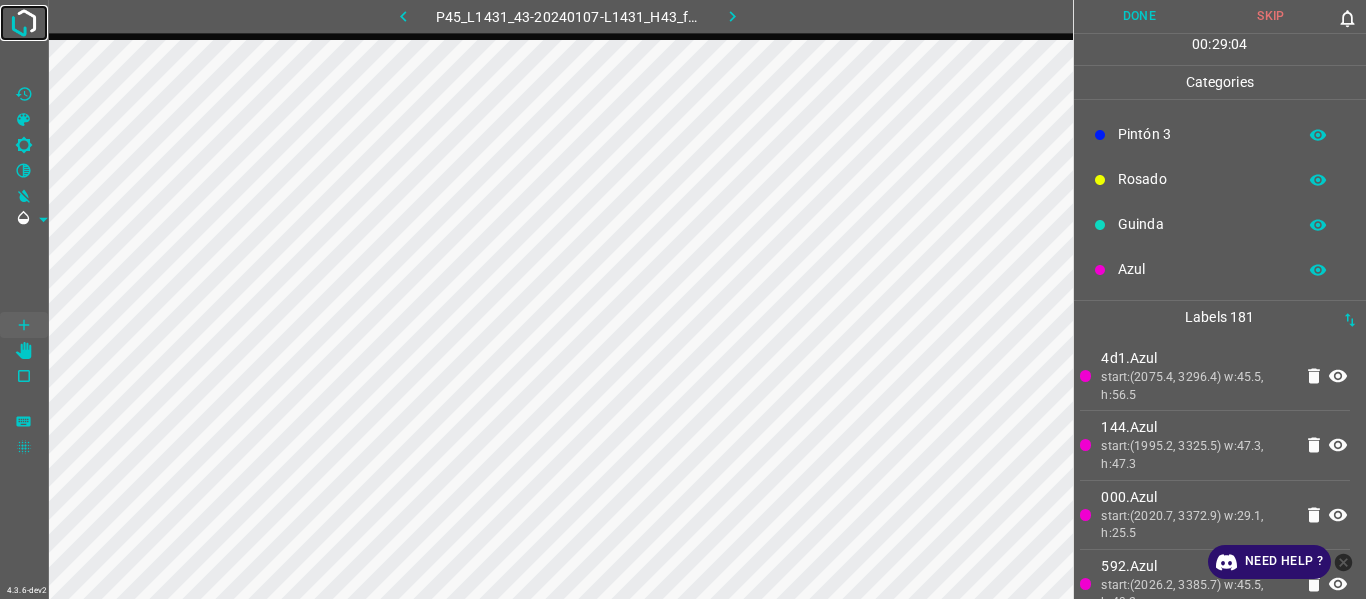 click at bounding box center (24, 23) 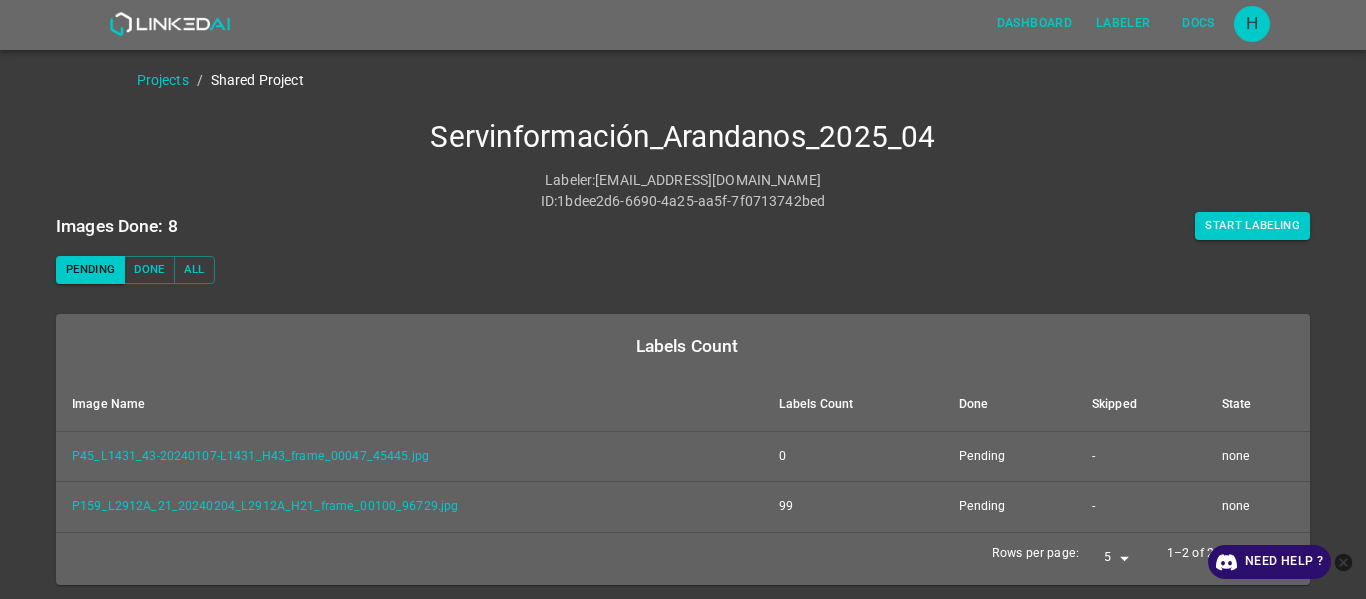 scroll, scrollTop: 0, scrollLeft: 0, axis: both 